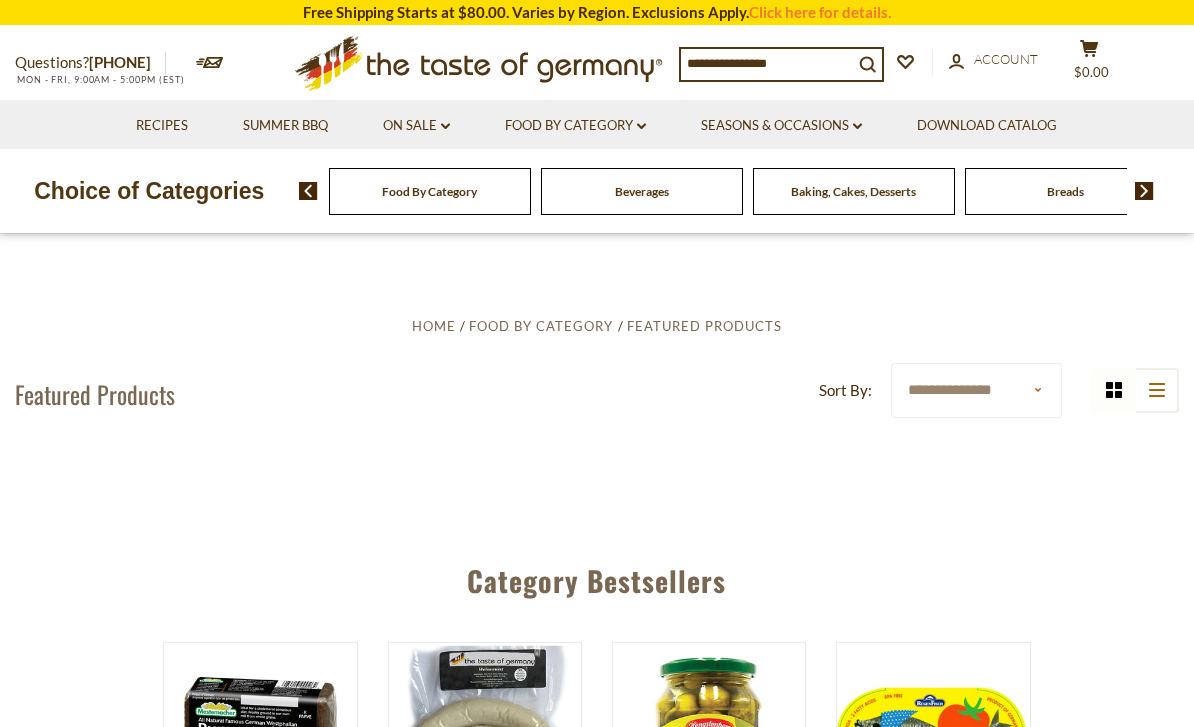 scroll, scrollTop: 0, scrollLeft: 0, axis: both 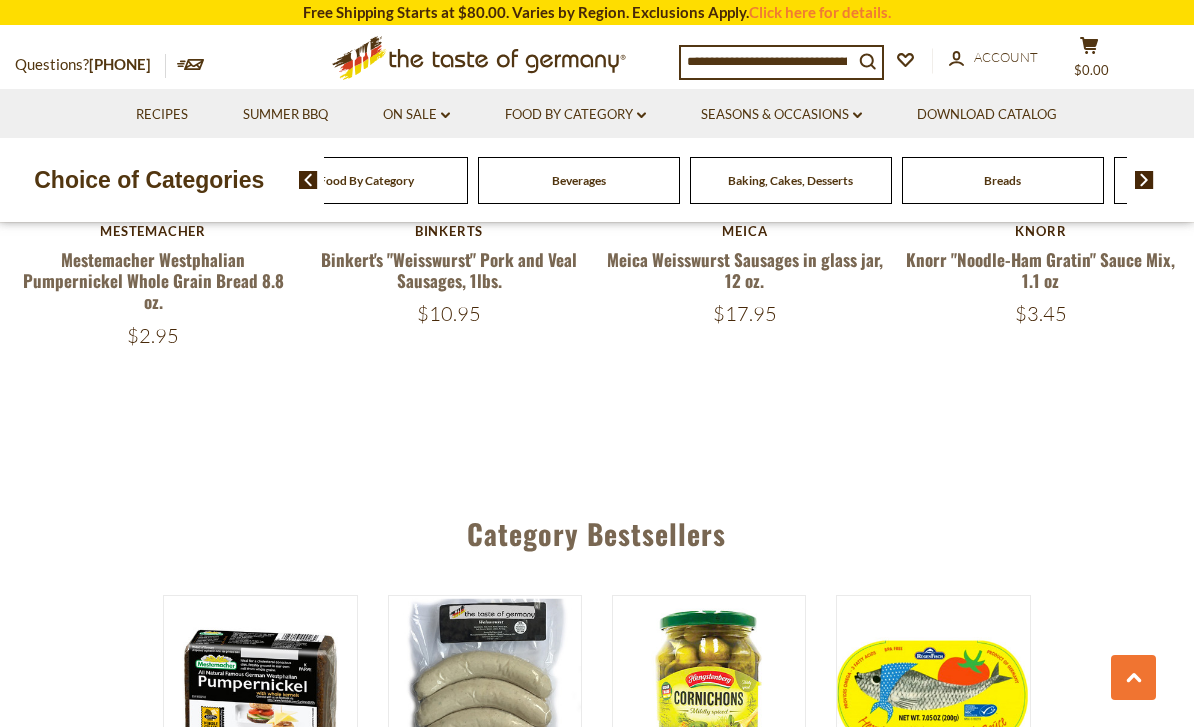 click at bounding box center [1144, 180] 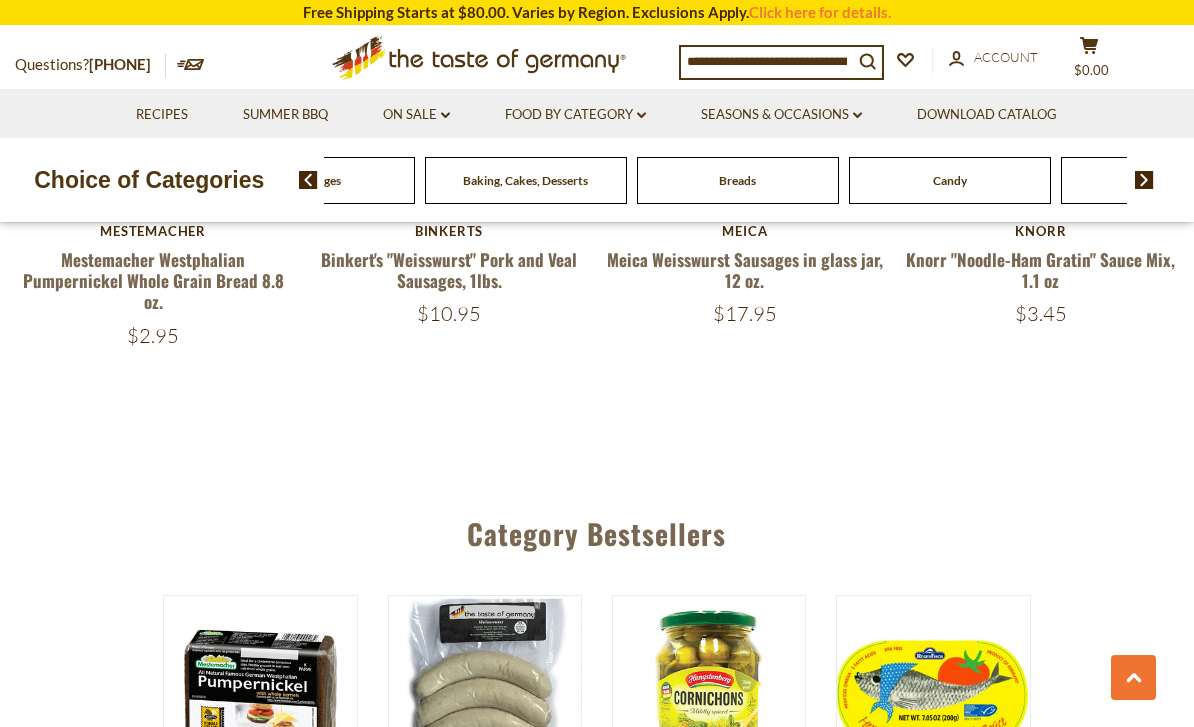 click at bounding box center [1144, 180] 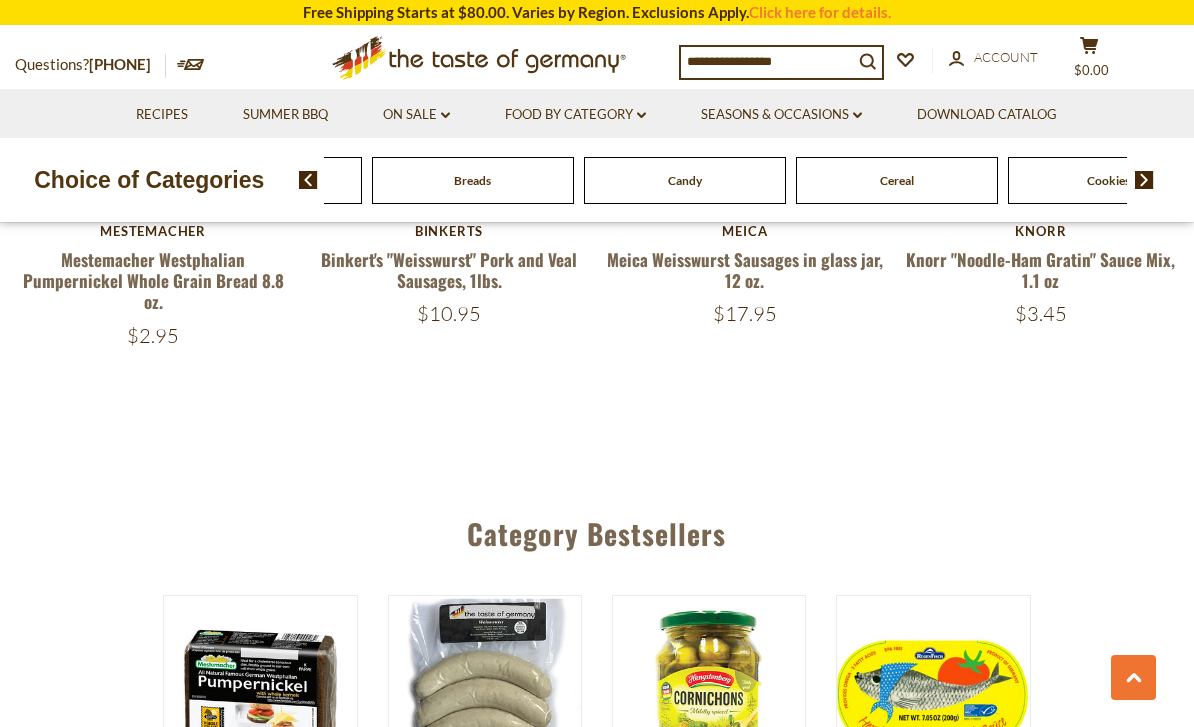 click on "Food By Category
Beverages
Baking, Cakes, Desserts
Breads
Candy
Cereal
Cookies
Coffee, Cocoa & Tea
Chocolate & Marzipan
Cheese & Dairy" at bounding box center (747, 180) 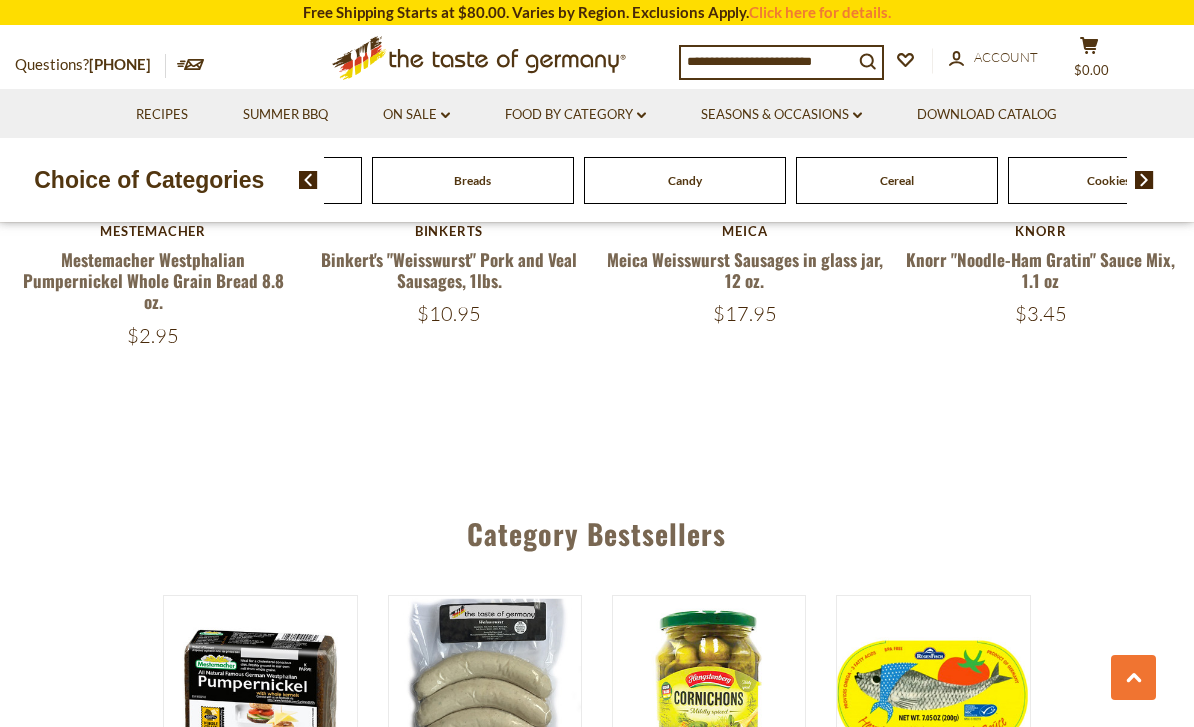 click at bounding box center [1144, 180] 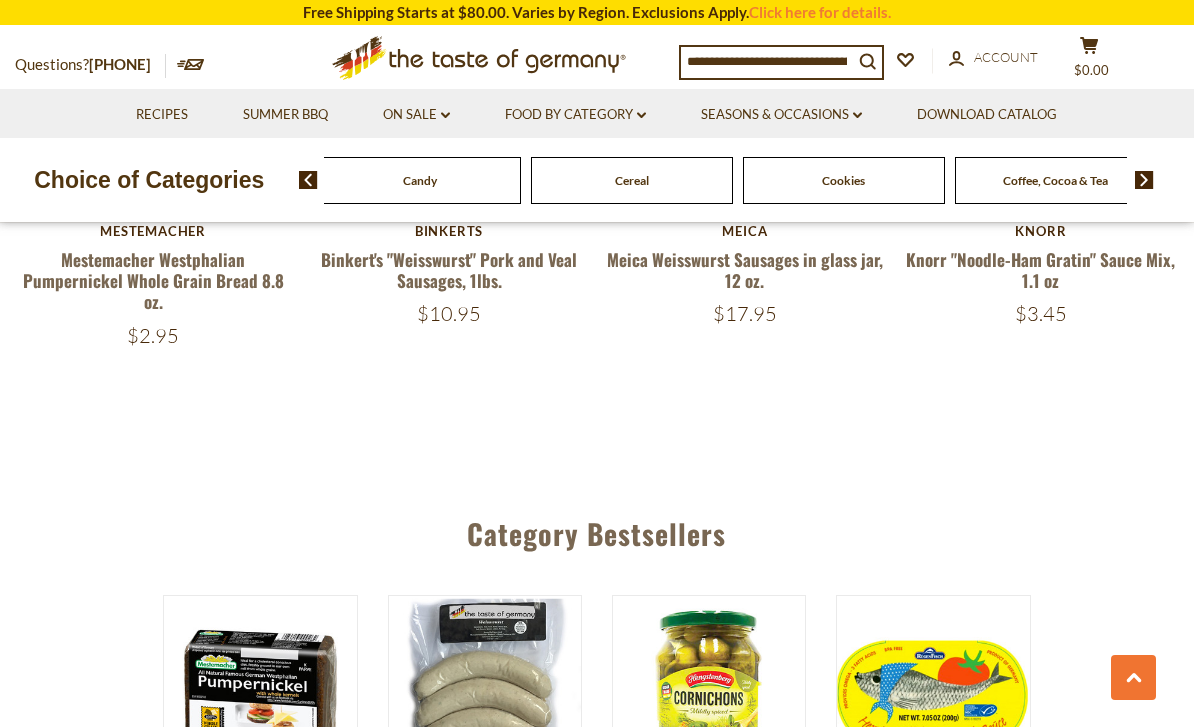 click at bounding box center (1144, 180) 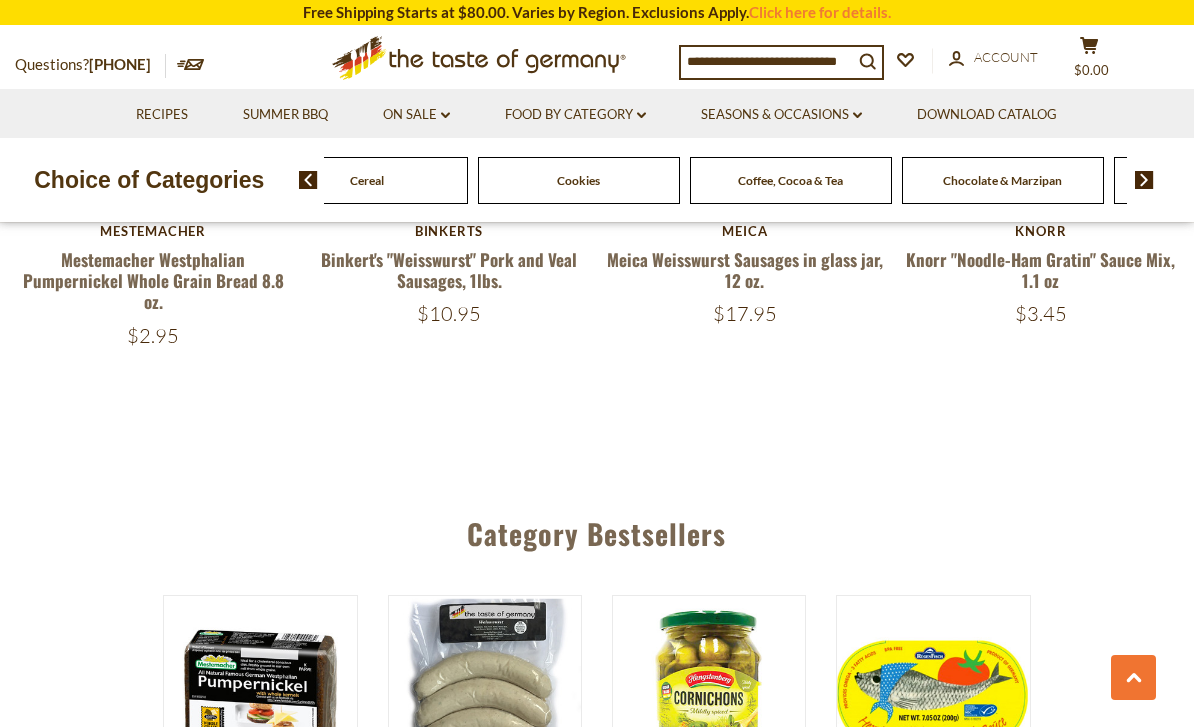 click on "Cheese & Dairy" at bounding box center [-693, 180] 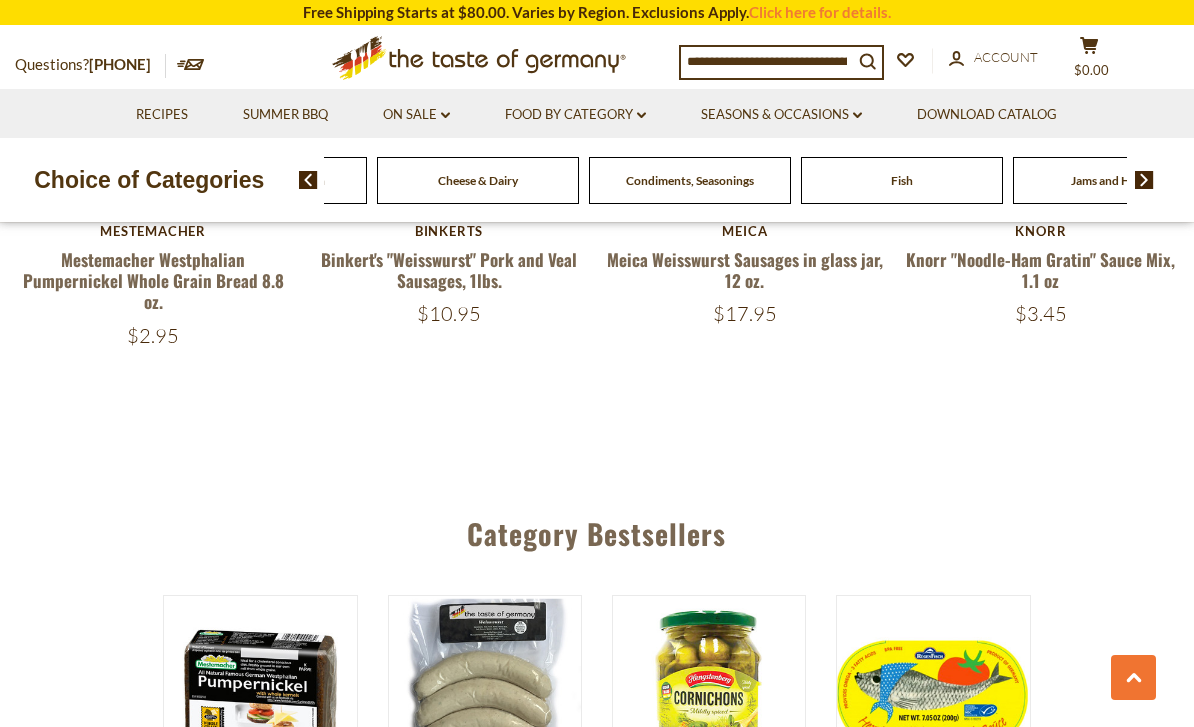 click at bounding box center [308, 180] 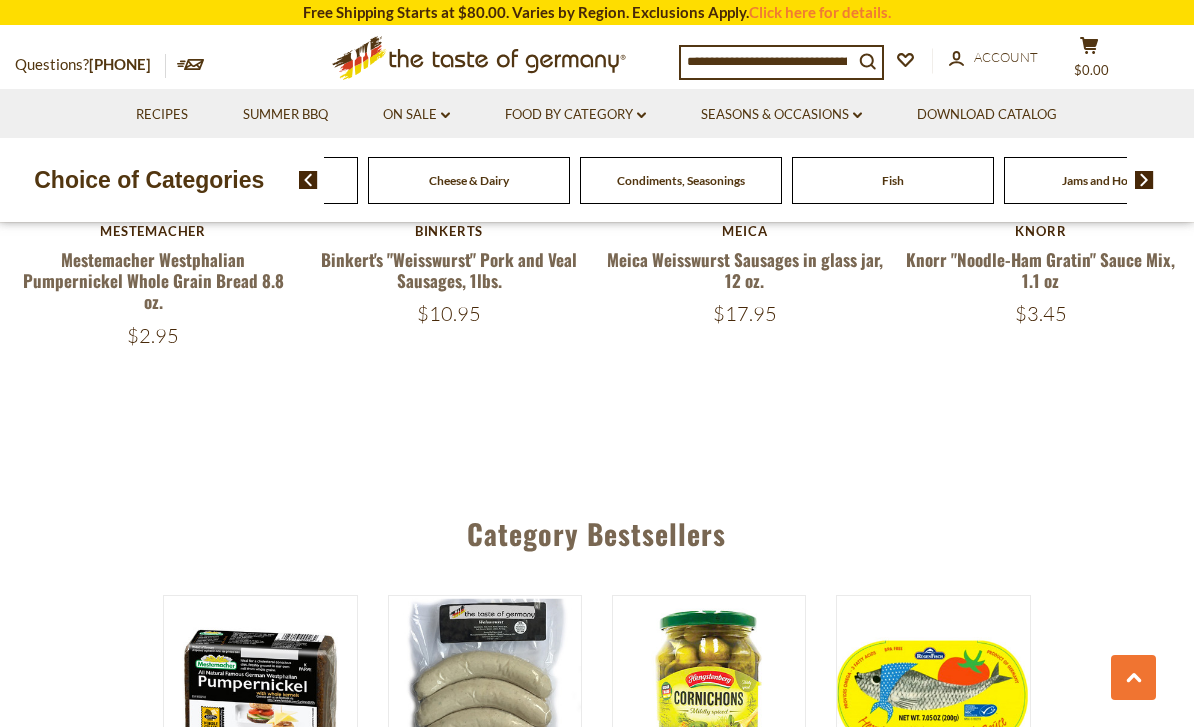 click at bounding box center (308, 180) 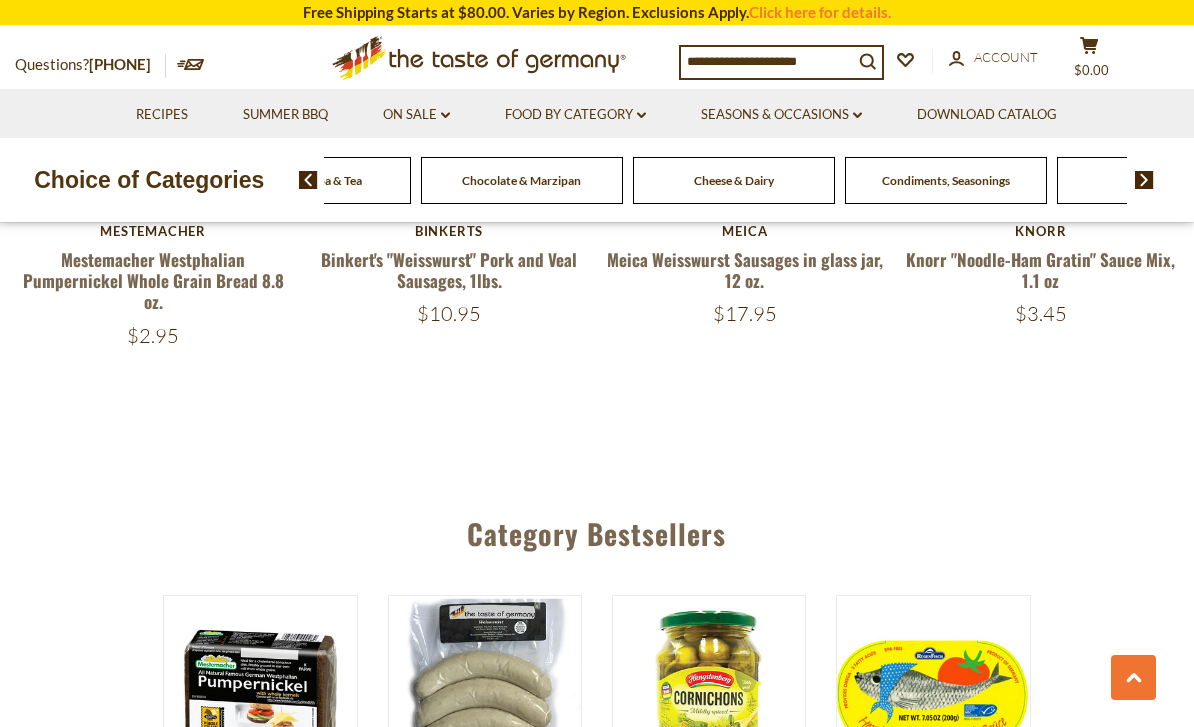 click at bounding box center (301, 180) 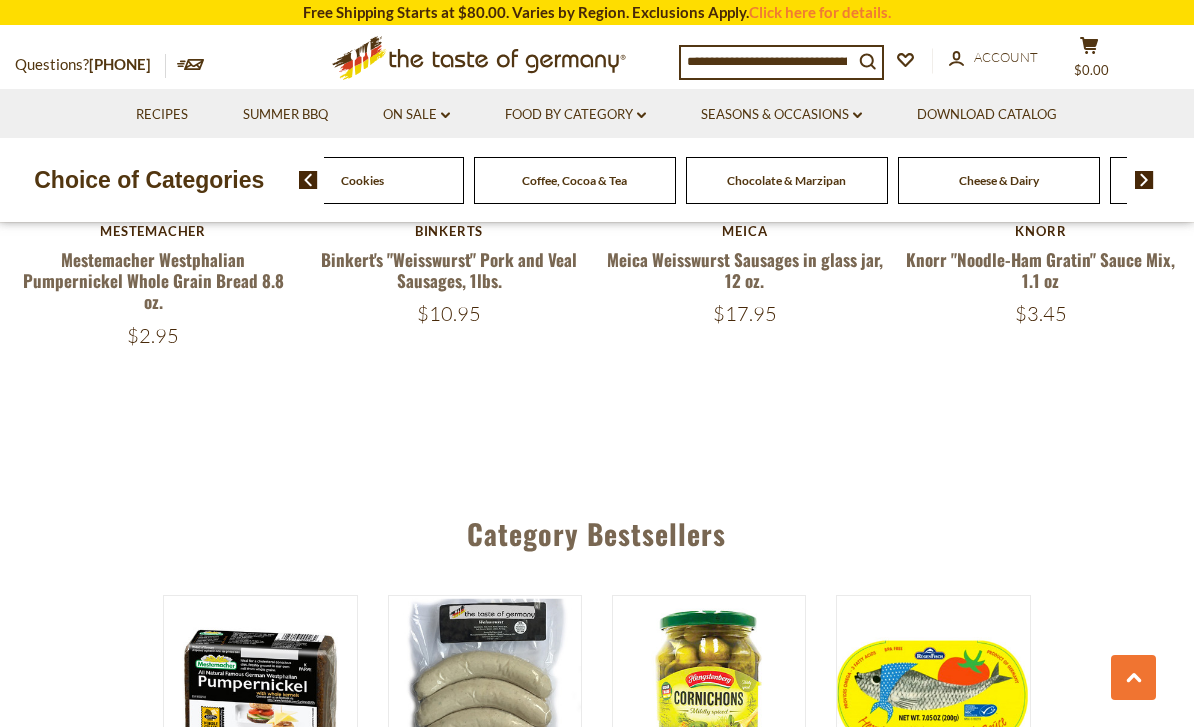 click on "Chocolate & Marzipan" at bounding box center (786, 180) 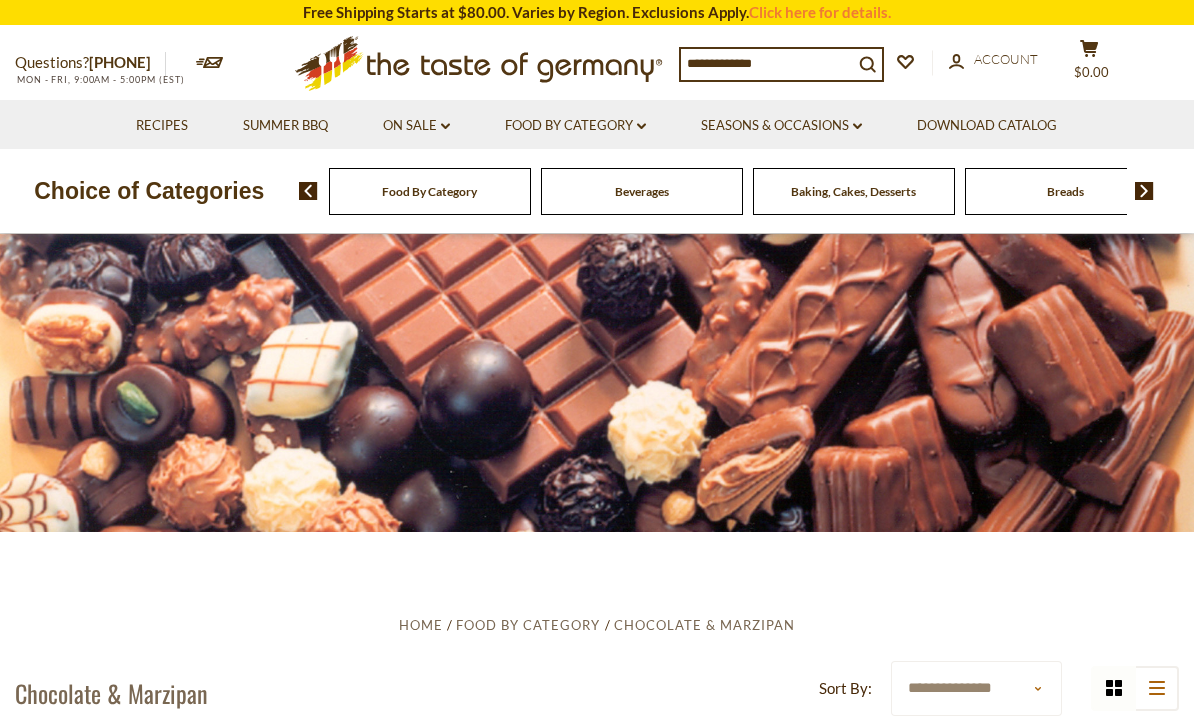 scroll, scrollTop: 0, scrollLeft: 0, axis: both 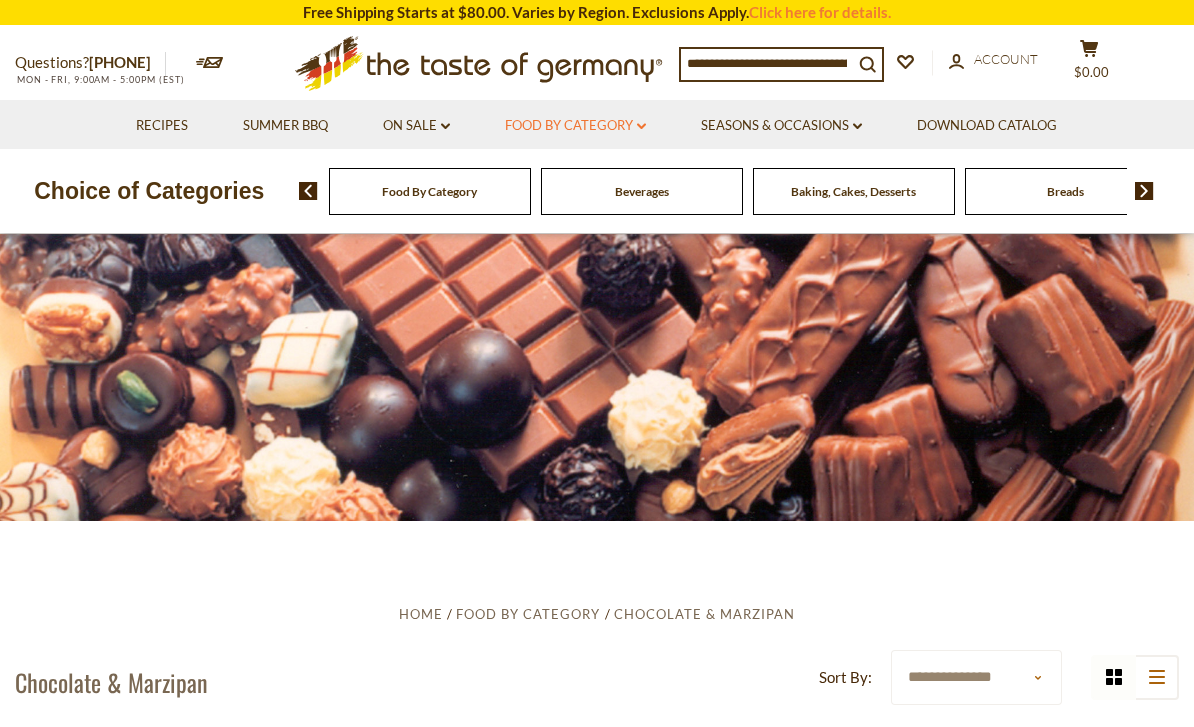 click on "dropdown_arrow" 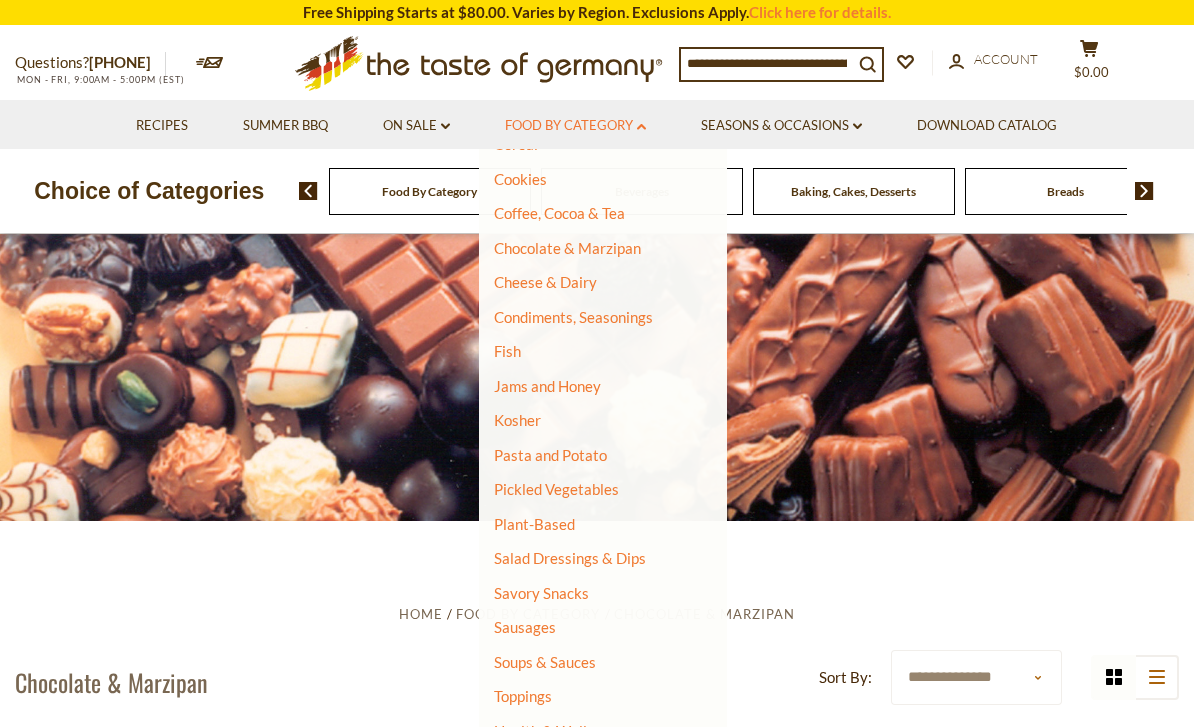 scroll, scrollTop: 274, scrollLeft: 0, axis: vertical 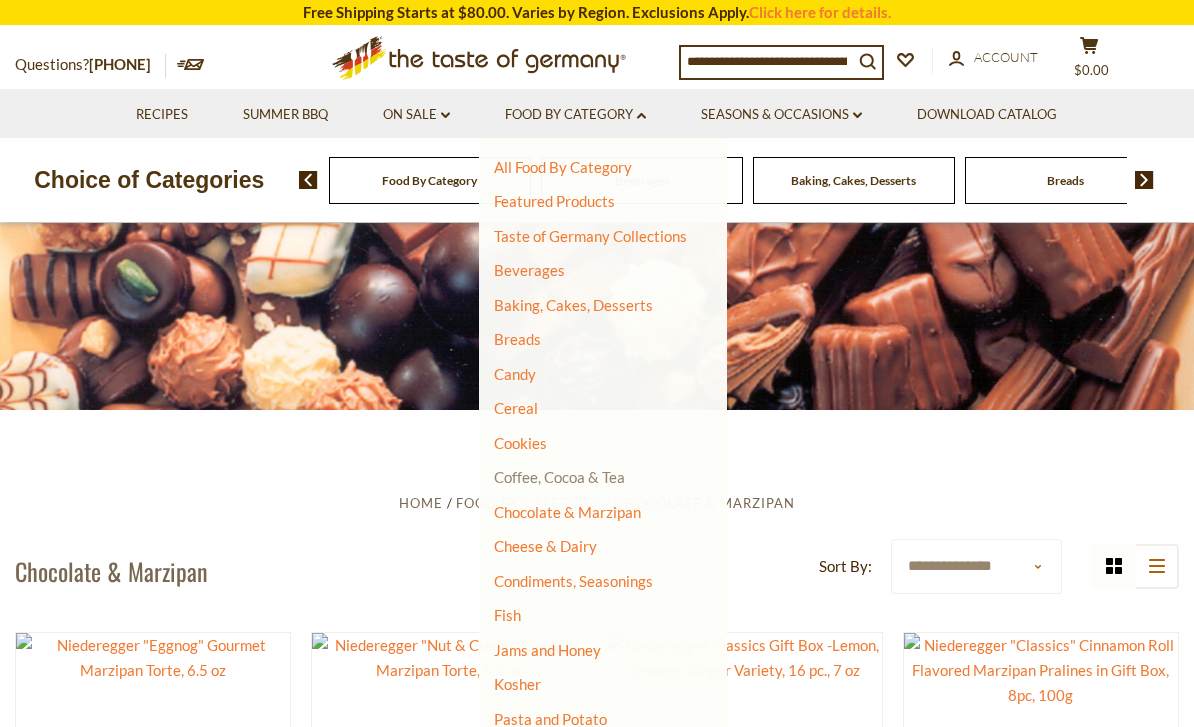 click on "Coffee, Cocoa & Tea" at bounding box center (559, 477) 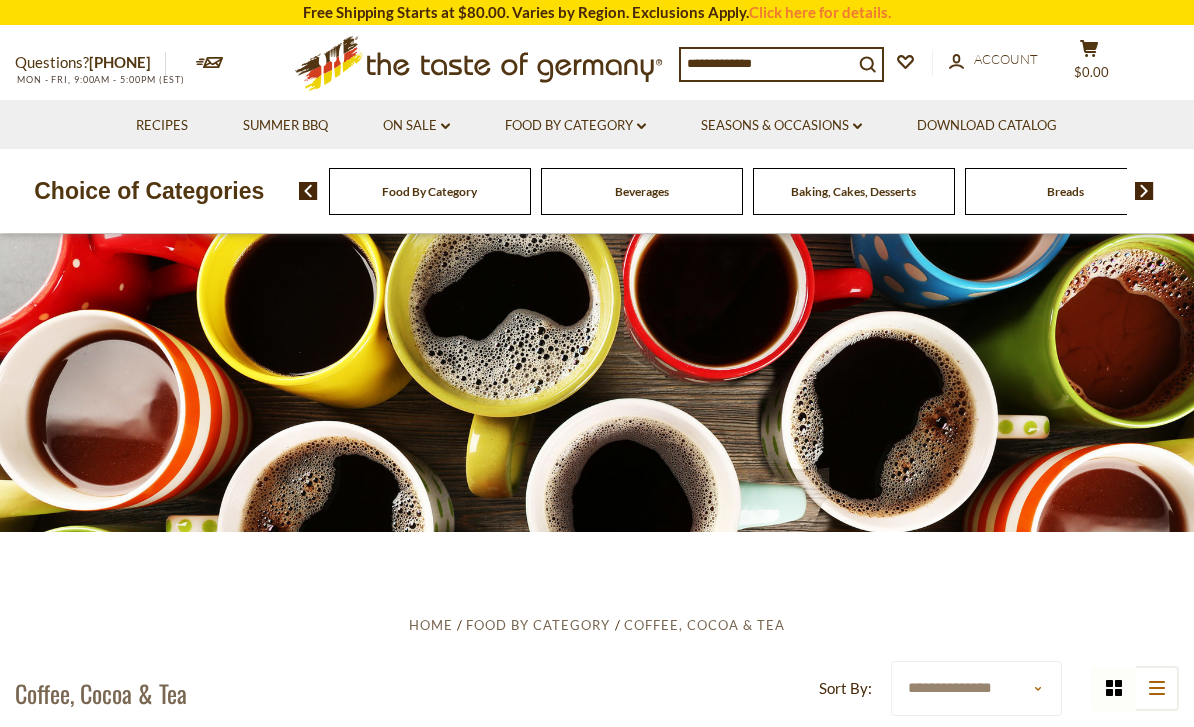 scroll, scrollTop: 0, scrollLeft: 0, axis: both 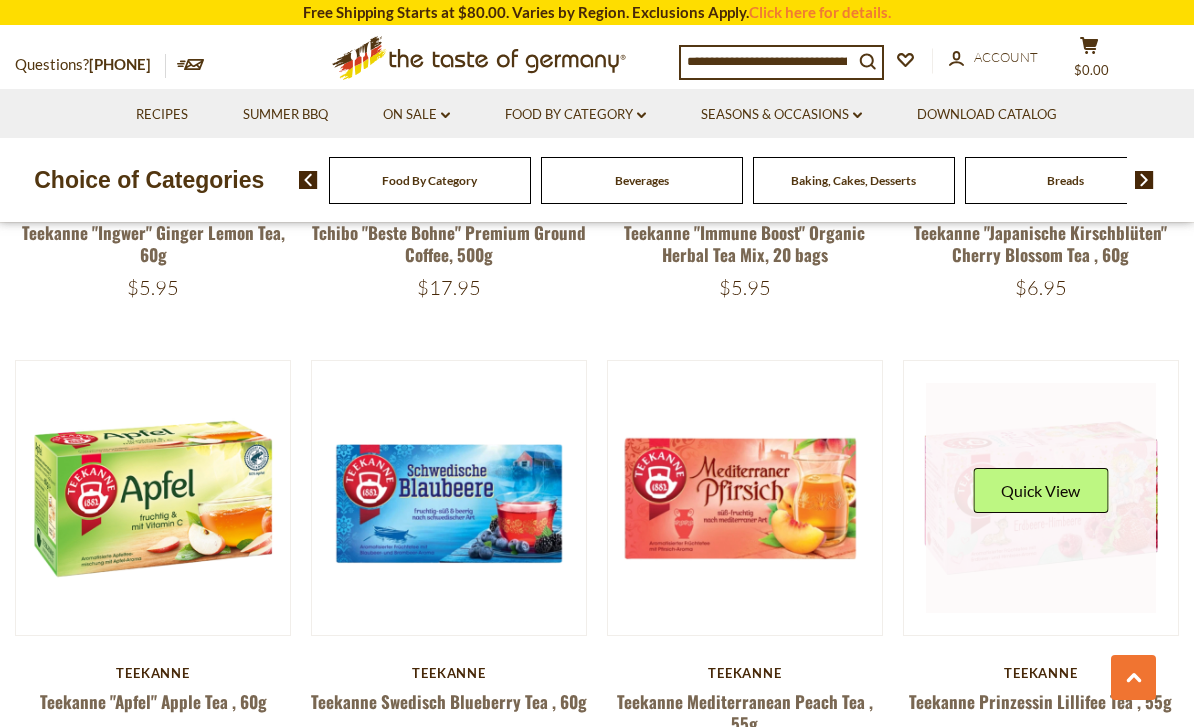 click at bounding box center [1041, 498] 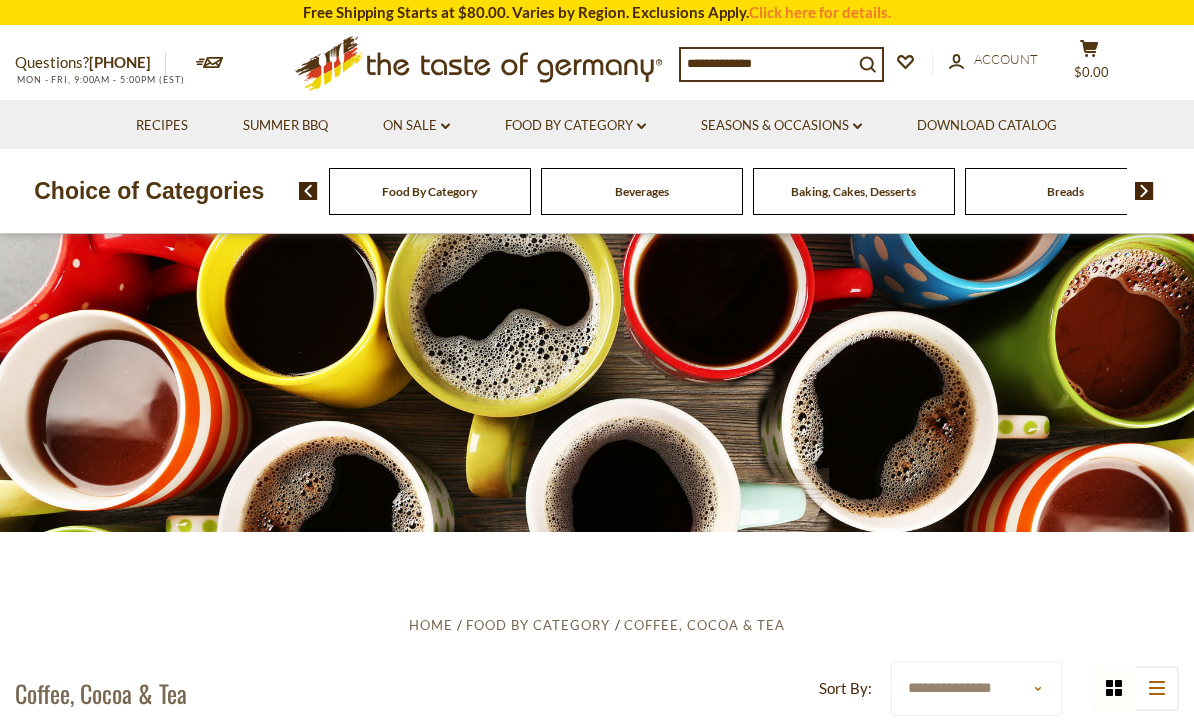 scroll, scrollTop: 0, scrollLeft: 0, axis: both 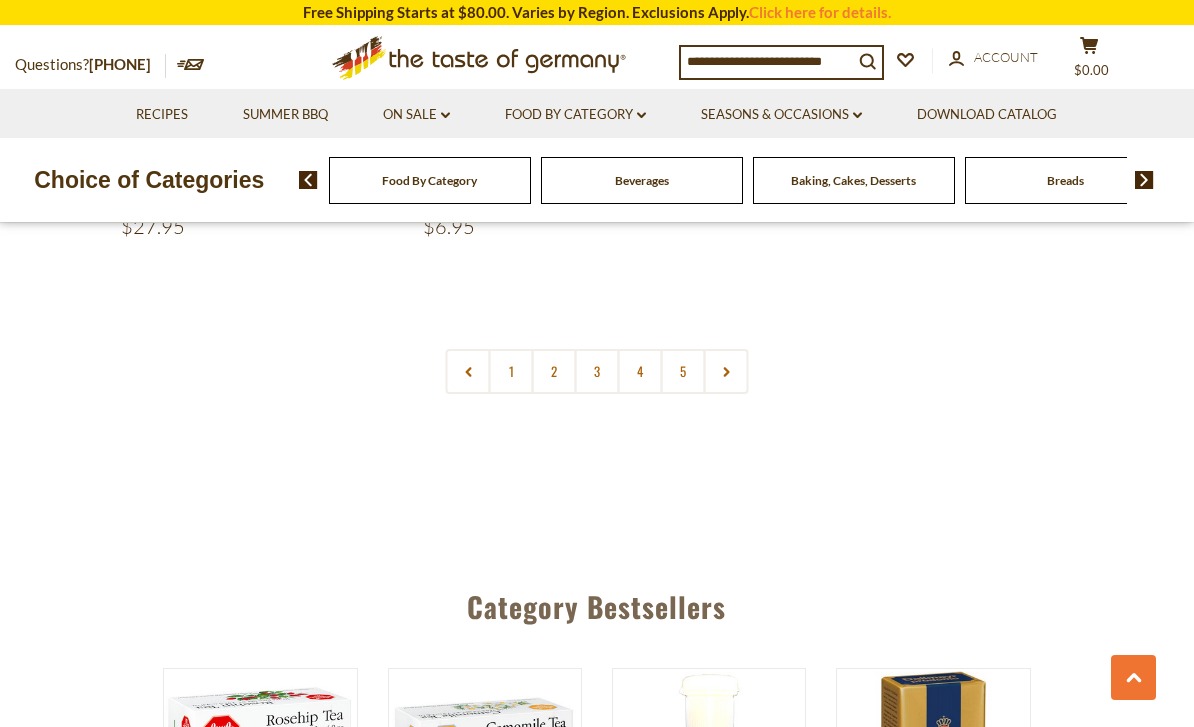 click on "Food By Category
dropdown_arrow
All Food By Category
Featured Products
Taste of Germany Collections
Beverages
Baking, Cakes, Desserts
Breads
Candy
Cereal
Cookies
Coffee, Cocoa & Tea
Chocolate & Marzipan
Cheese & Dairy
Condiments, Seasonings
Fish
Jams and Honey
Kosher
Pasta and Potato
Pickled Vegetables
Plant-Based
Salad Dressings & Dips
Savory Snacks
Sausages" at bounding box center (575, 113) 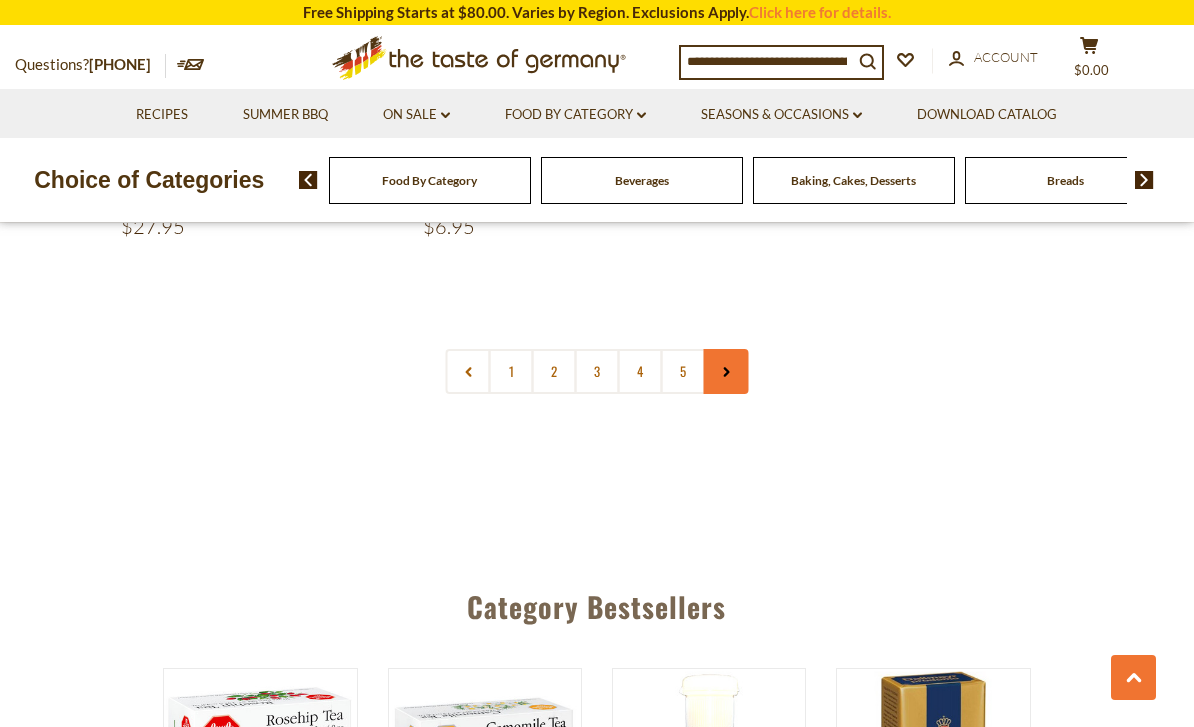 click at bounding box center [726, 371] 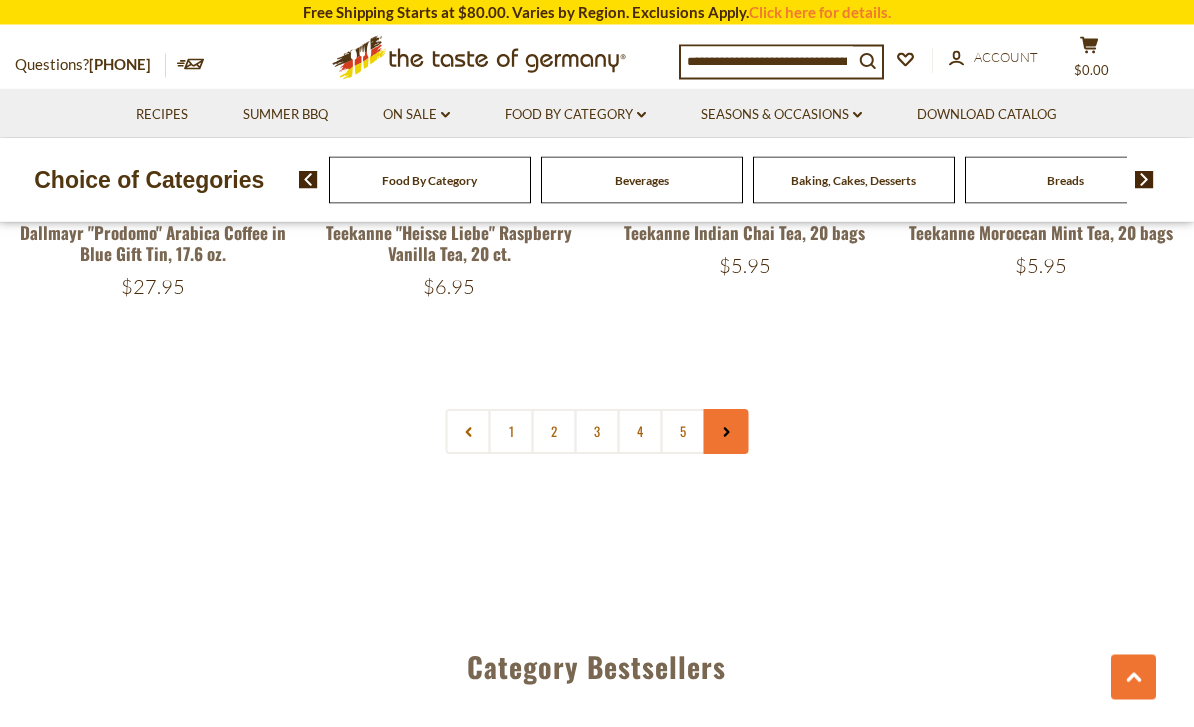 scroll, scrollTop: 4680, scrollLeft: 0, axis: vertical 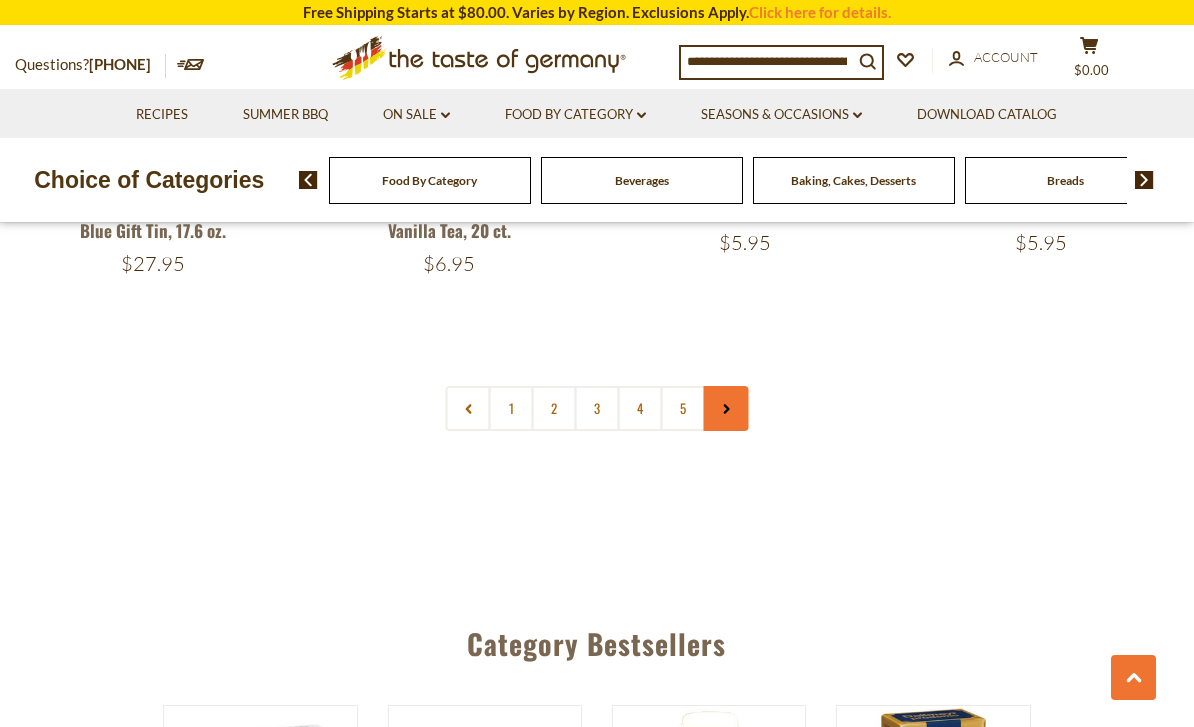click at bounding box center [726, 408] 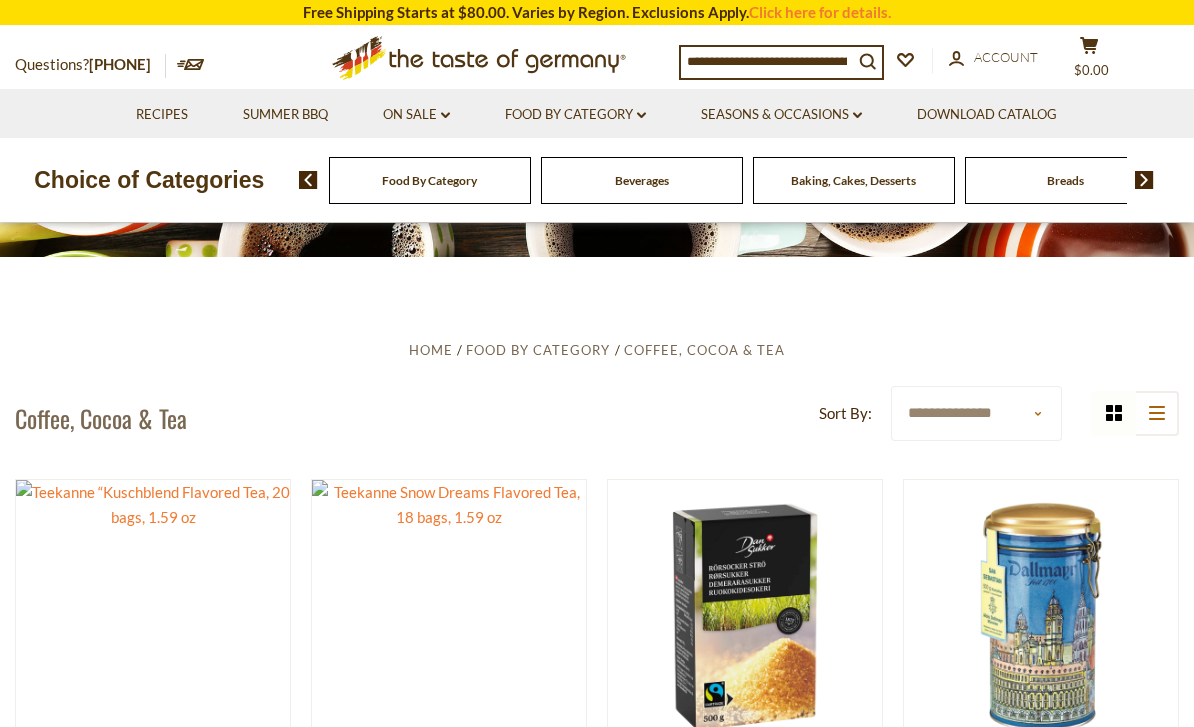 scroll, scrollTop: 0, scrollLeft: 0, axis: both 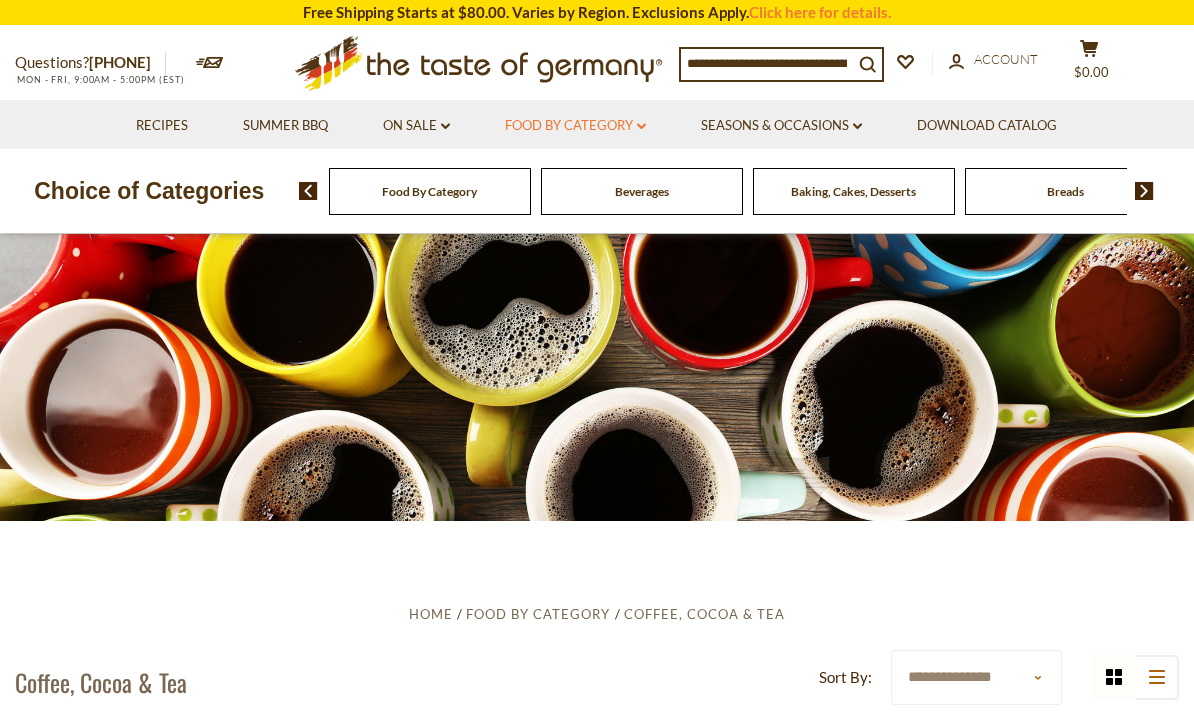 click on "Food By Category
dropdown_arrow" at bounding box center [575, 126] 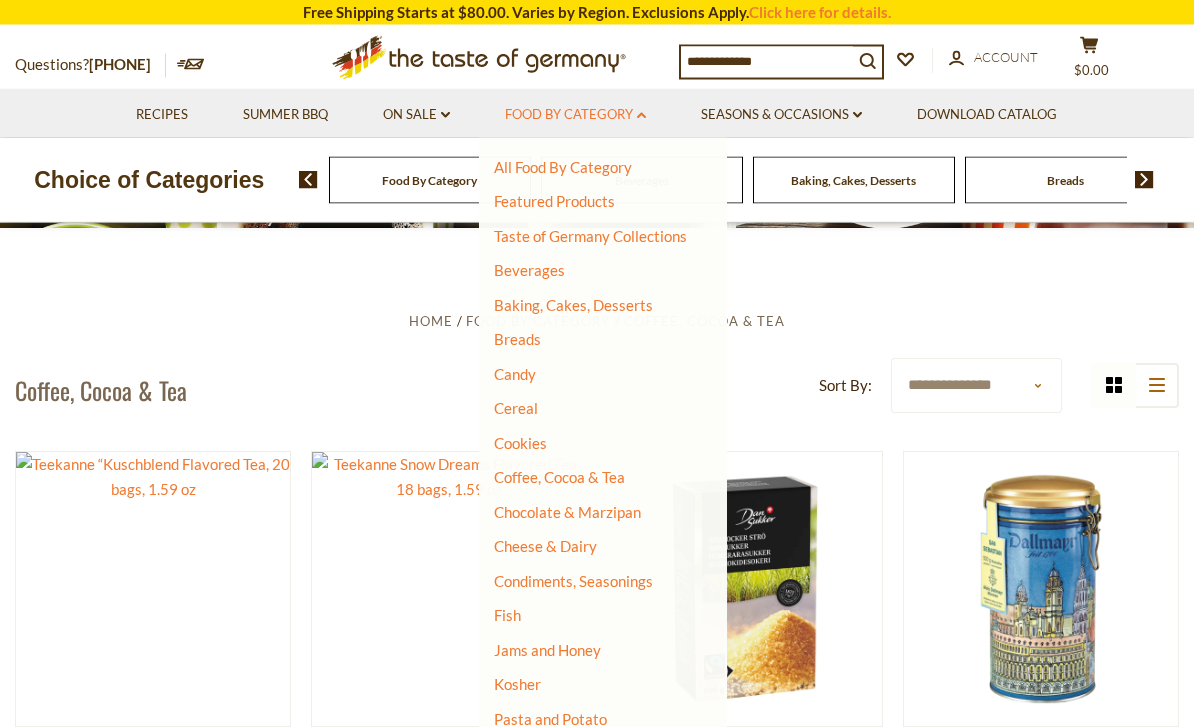 scroll, scrollTop: 304, scrollLeft: 0, axis: vertical 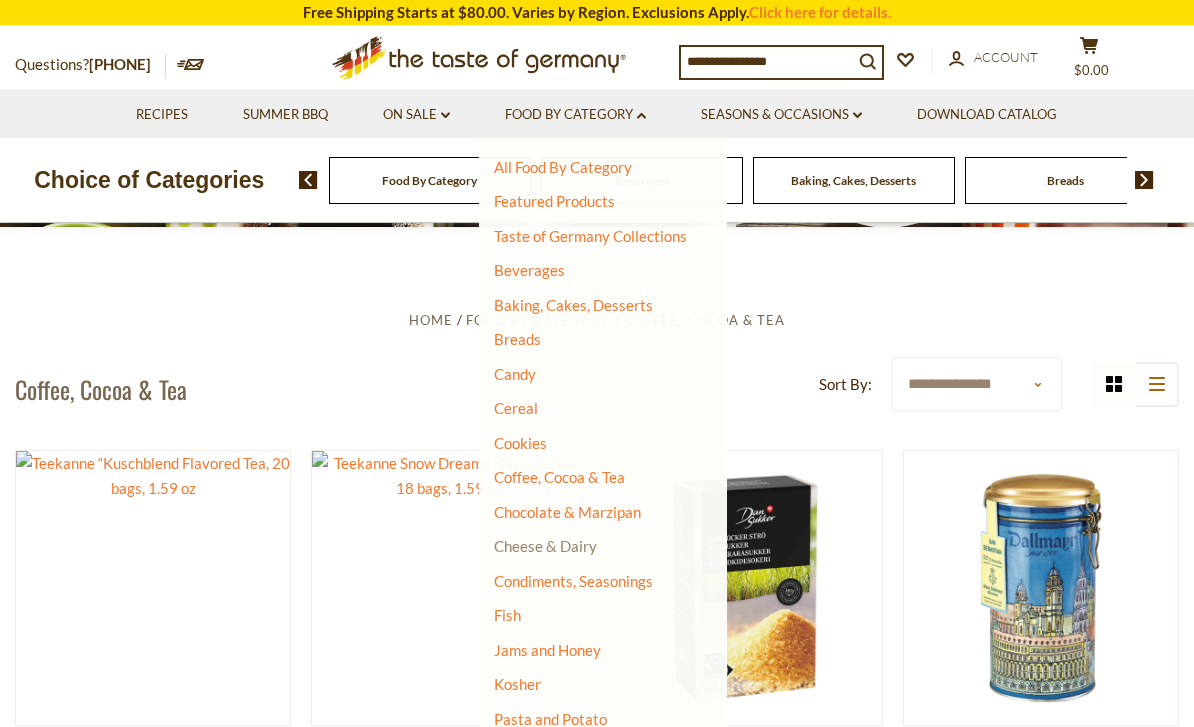 click on "Cheese & Dairy" at bounding box center (545, 546) 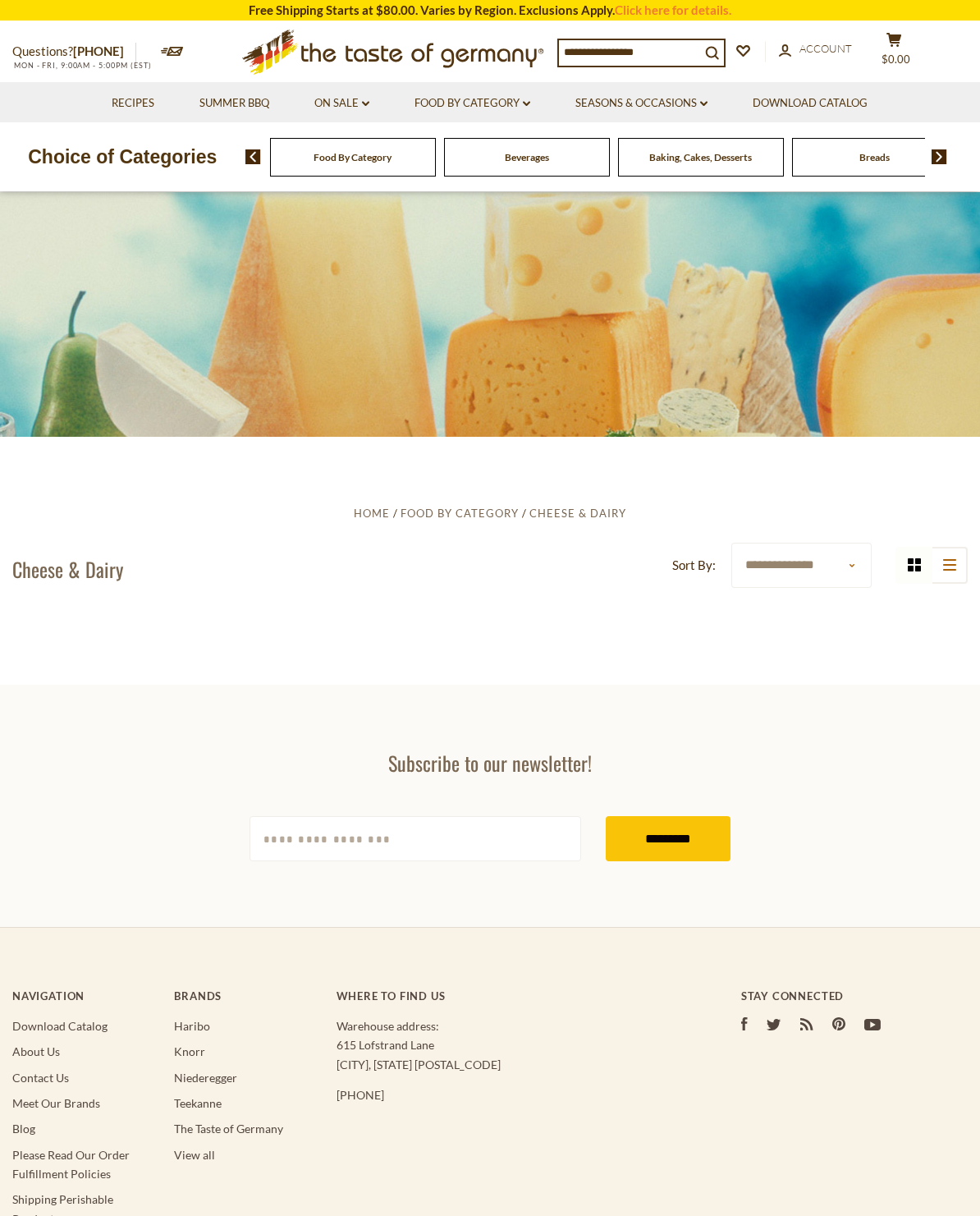 scroll, scrollTop: 0, scrollLeft: 0, axis: both 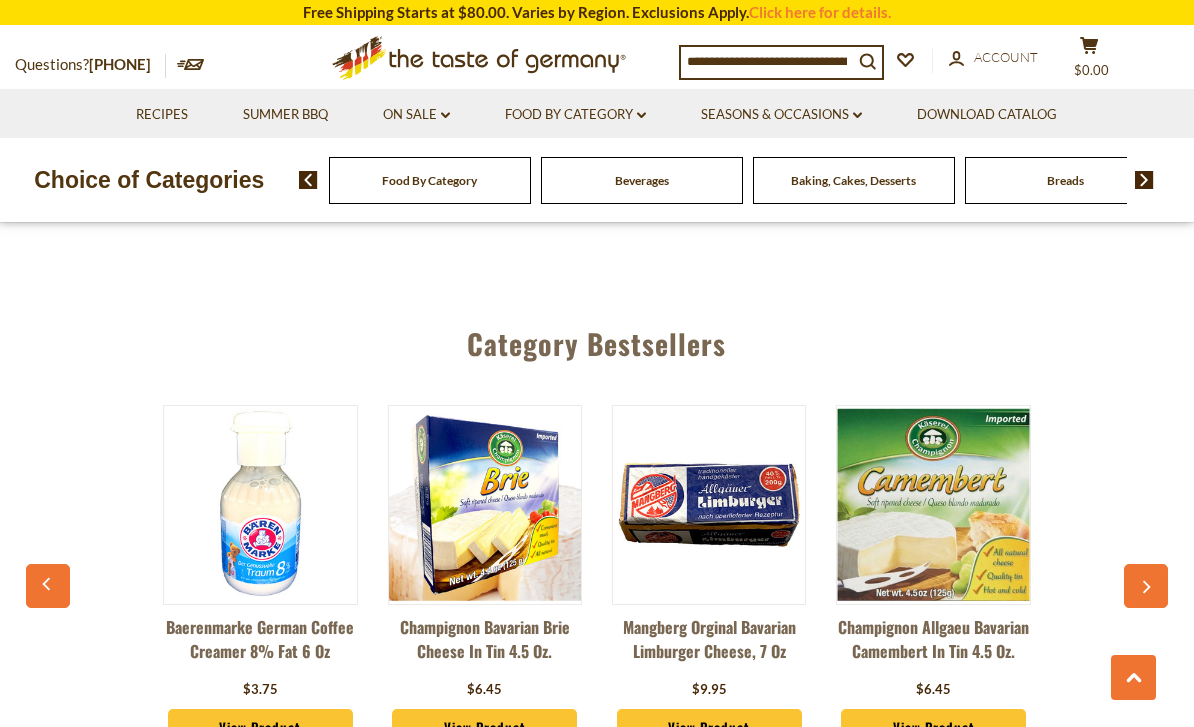 click at bounding box center (1146, 586) 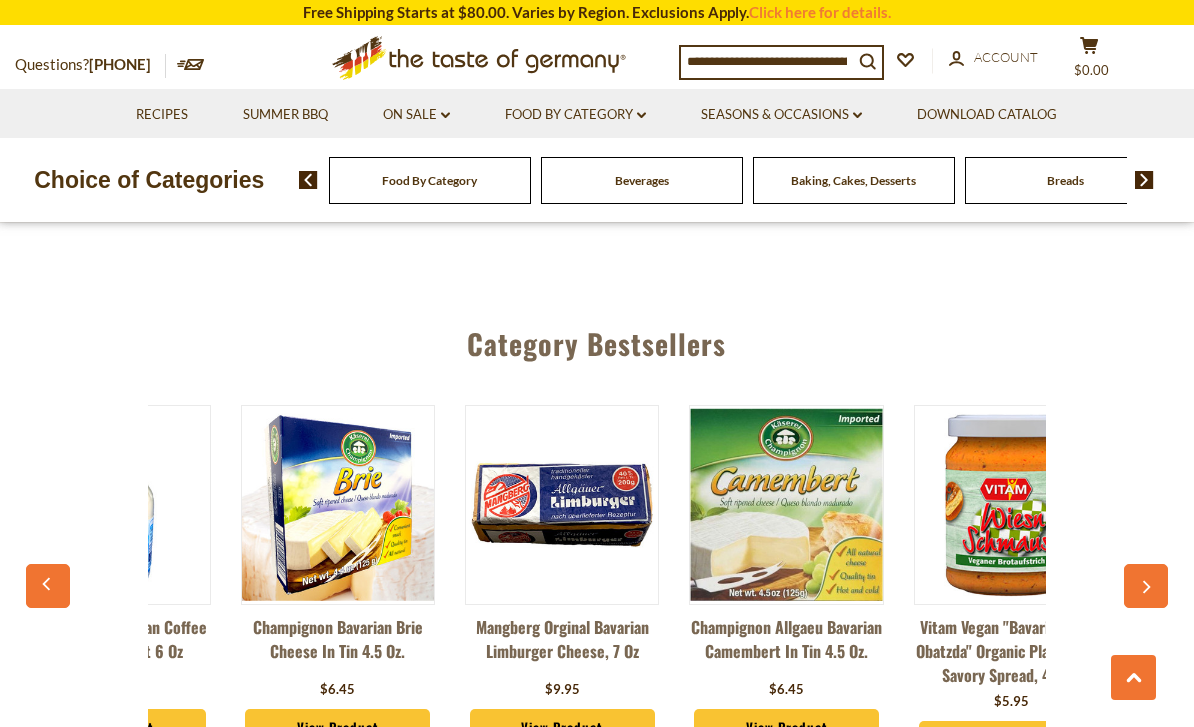 scroll, scrollTop: 0, scrollLeft: 224, axis: horizontal 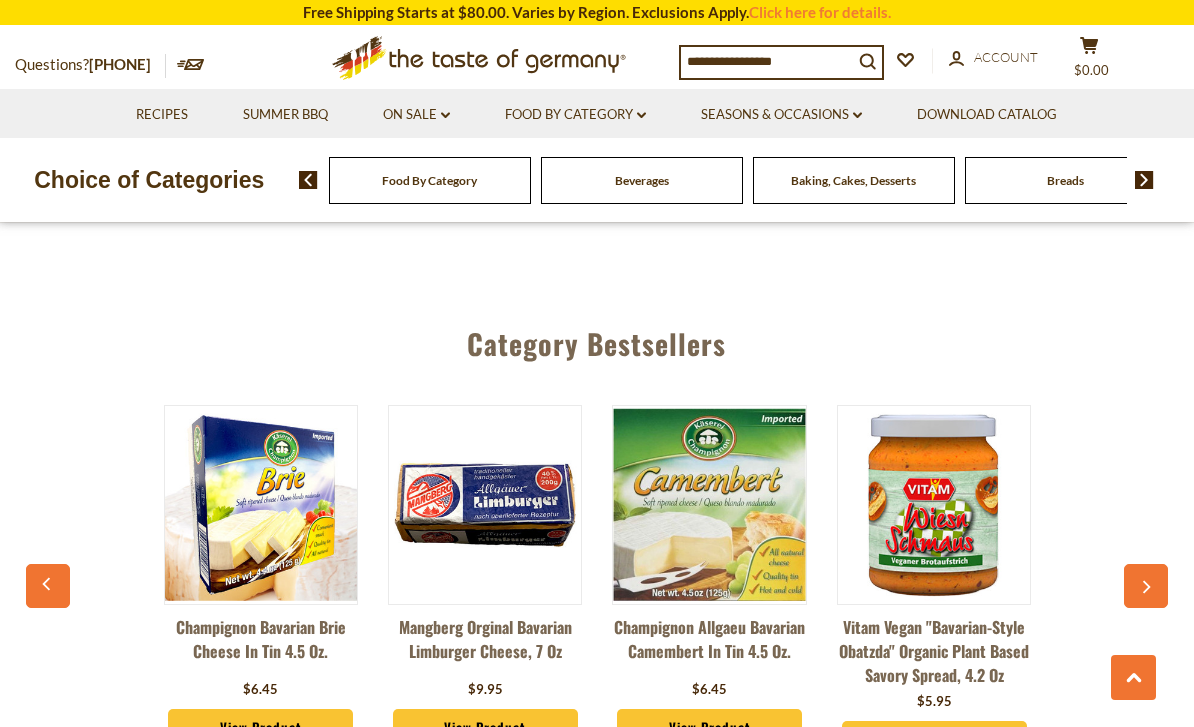 click 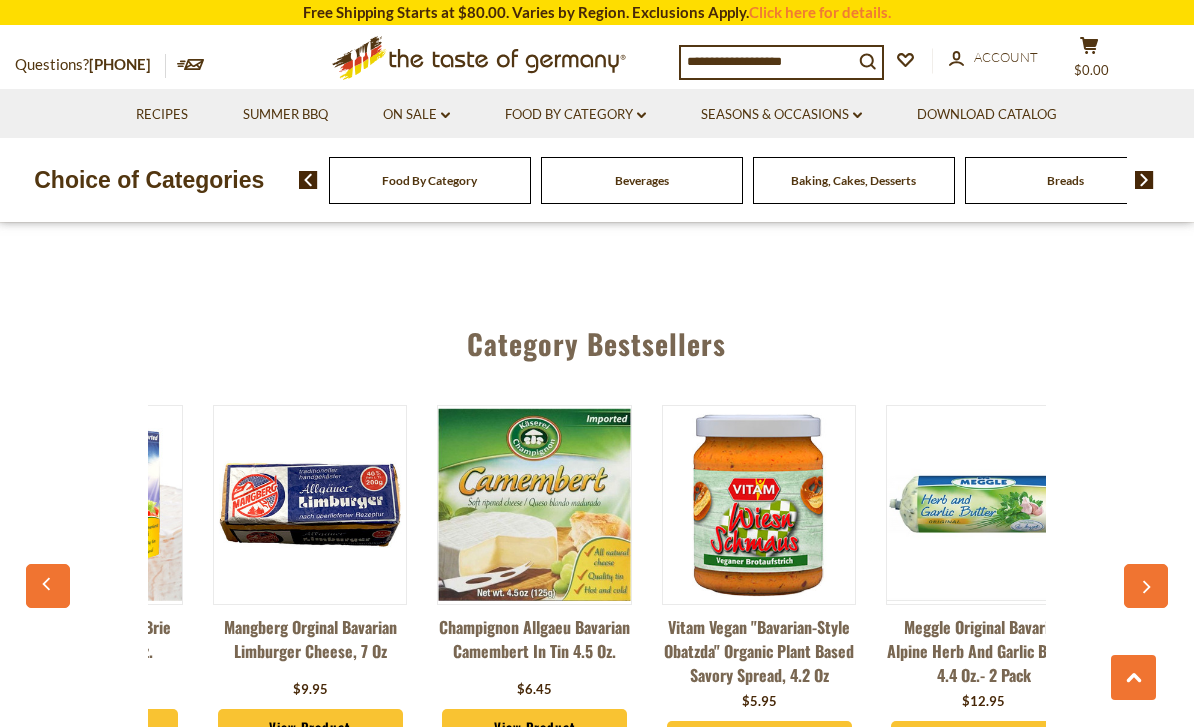 scroll, scrollTop: 0, scrollLeft: 448, axis: horizontal 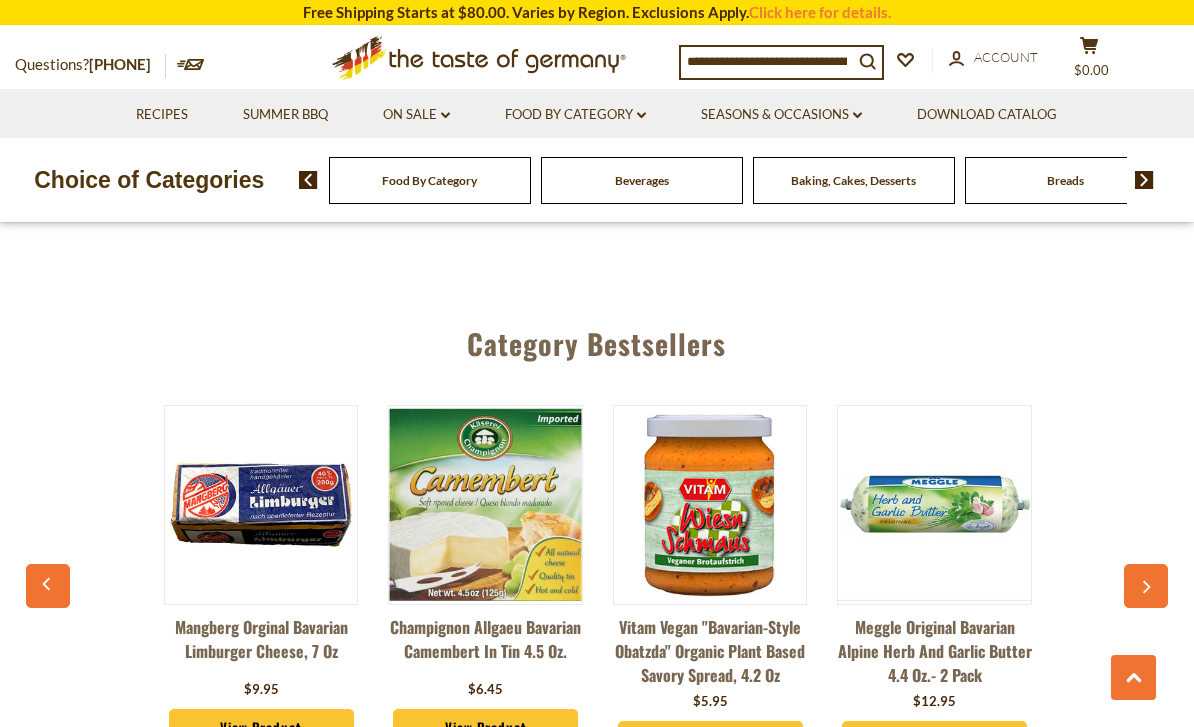 click at bounding box center (1146, 586) 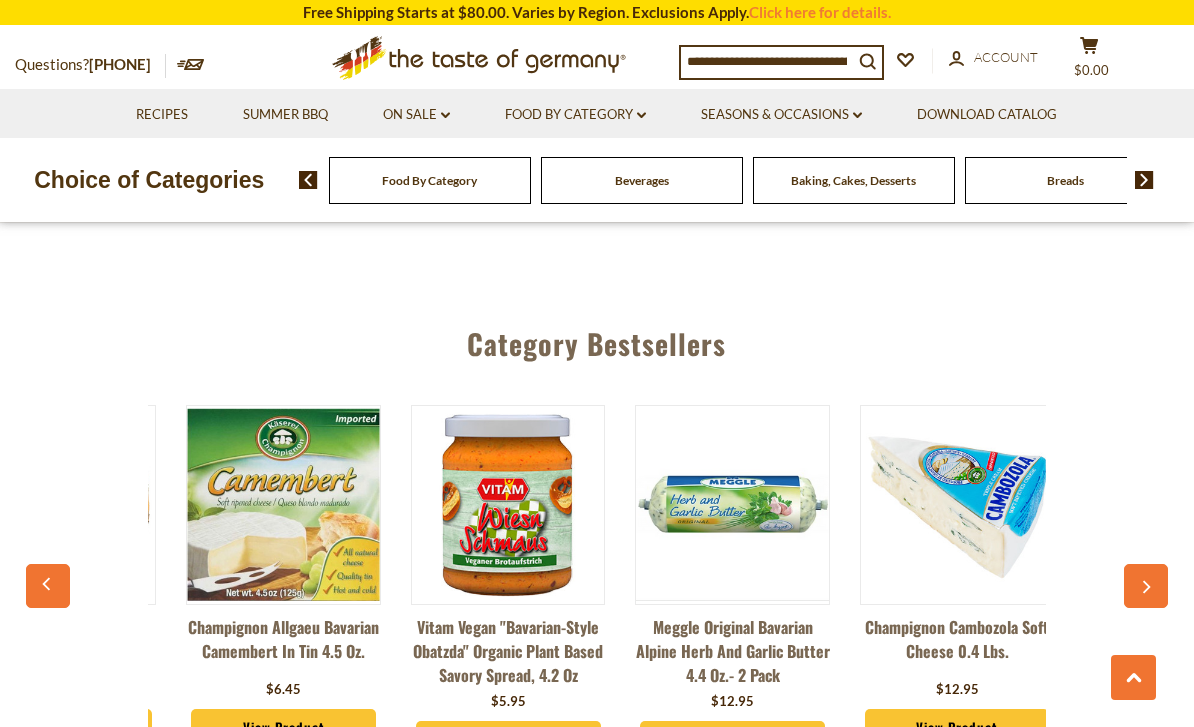 scroll, scrollTop: 0, scrollLeft: 672, axis: horizontal 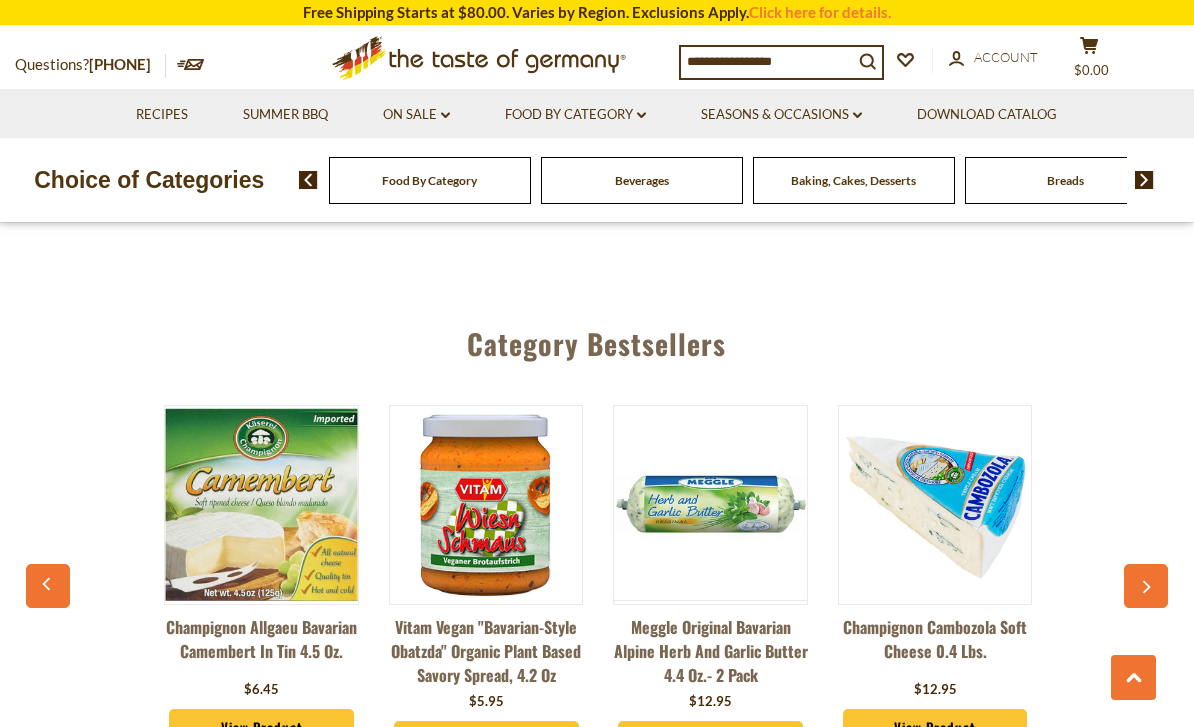 click at bounding box center (1146, 586) 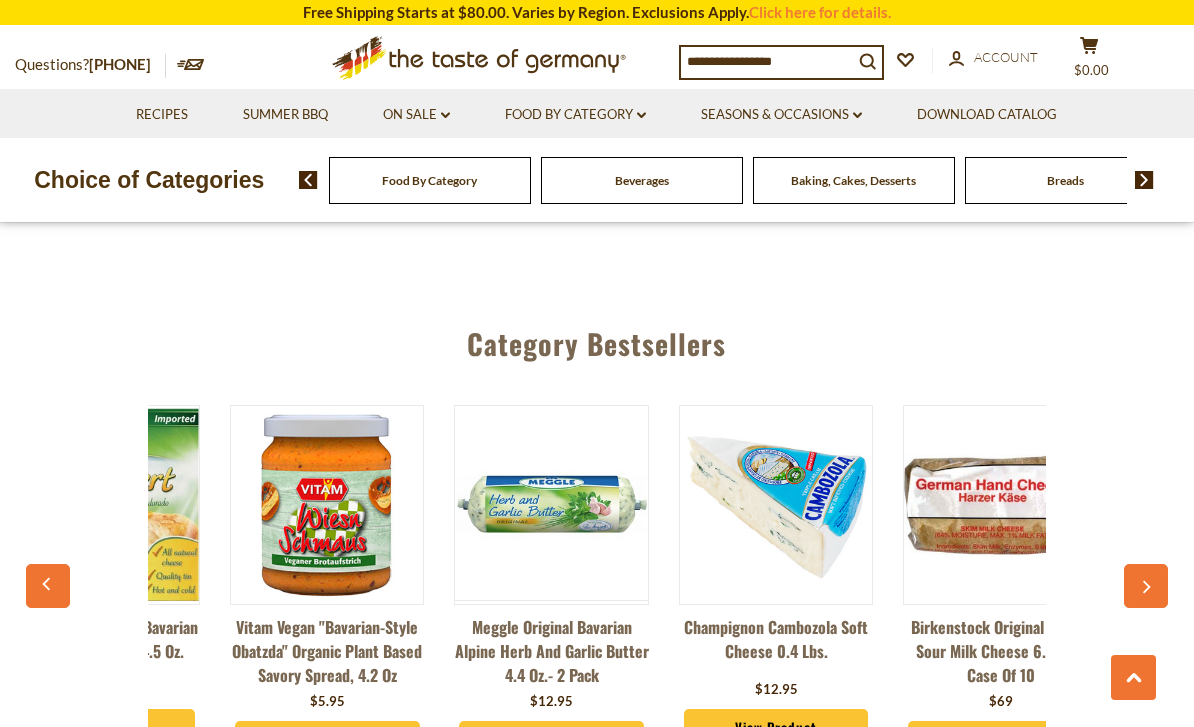 scroll, scrollTop: 0, scrollLeft: 896, axis: horizontal 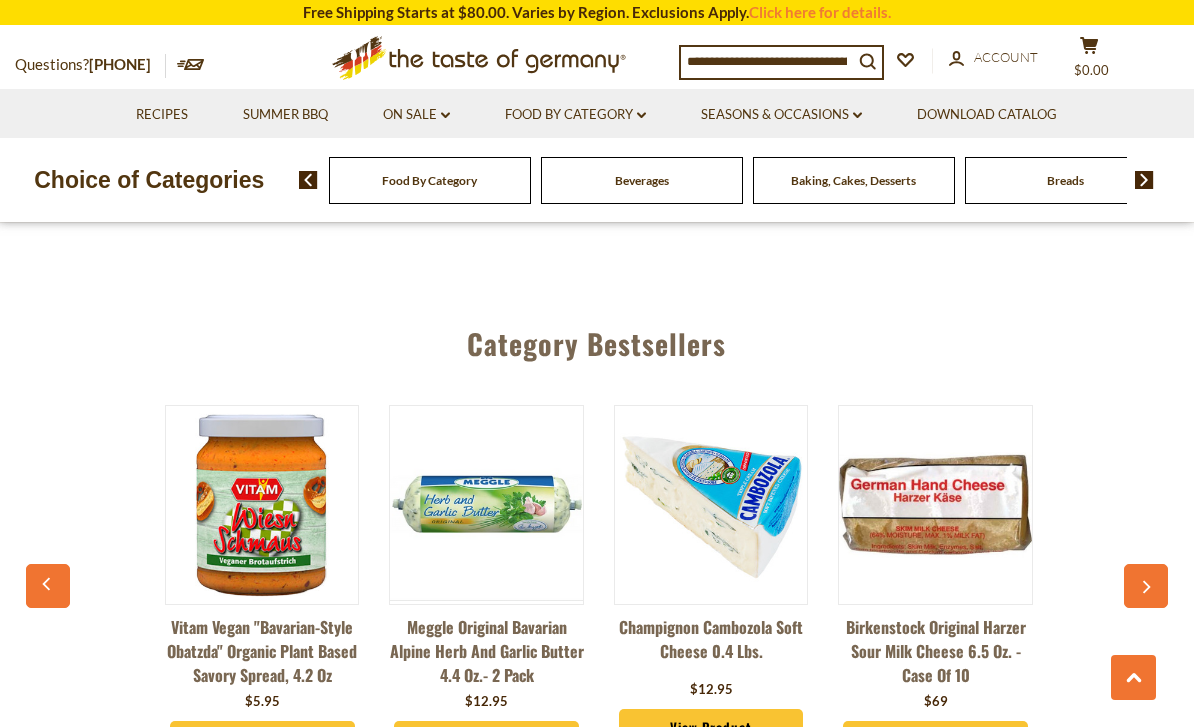 click 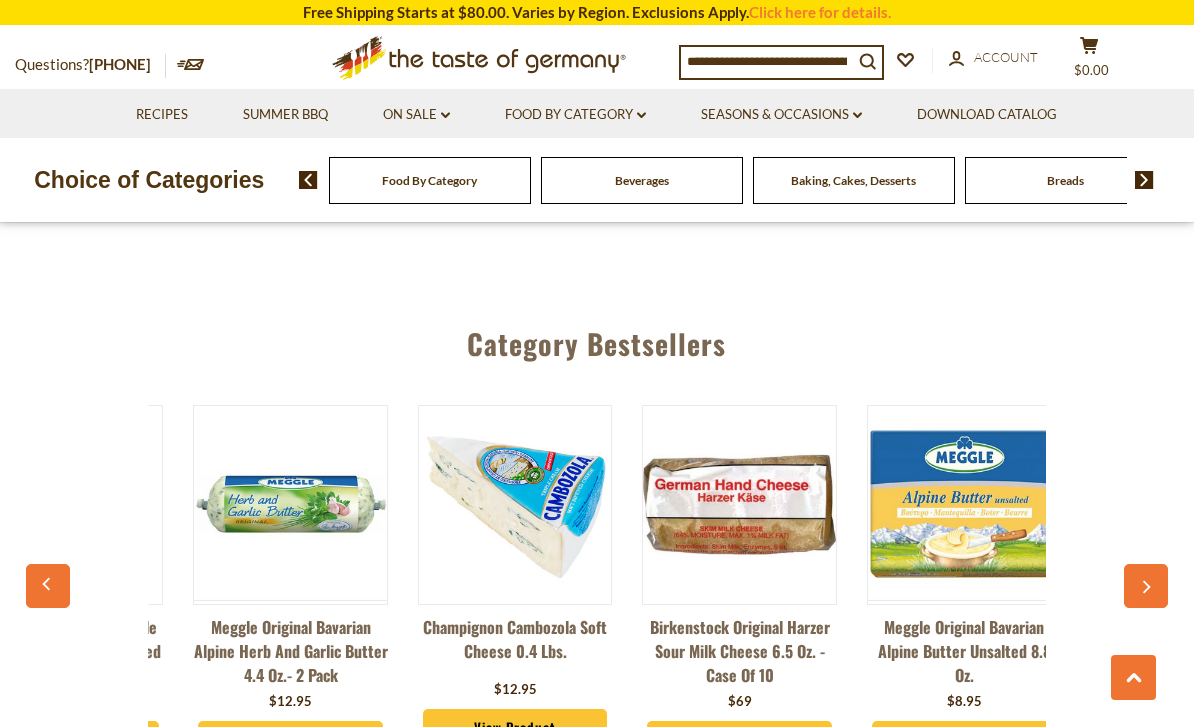 scroll, scrollTop: 0, scrollLeft: 1120, axis: horizontal 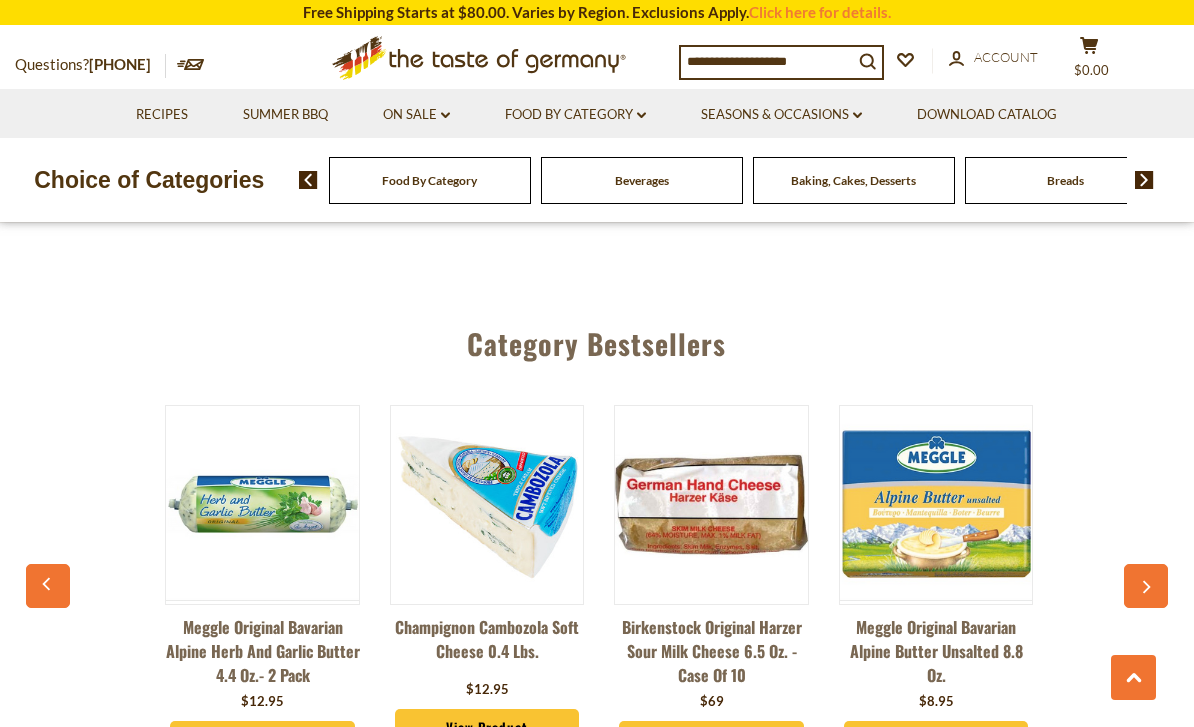 click 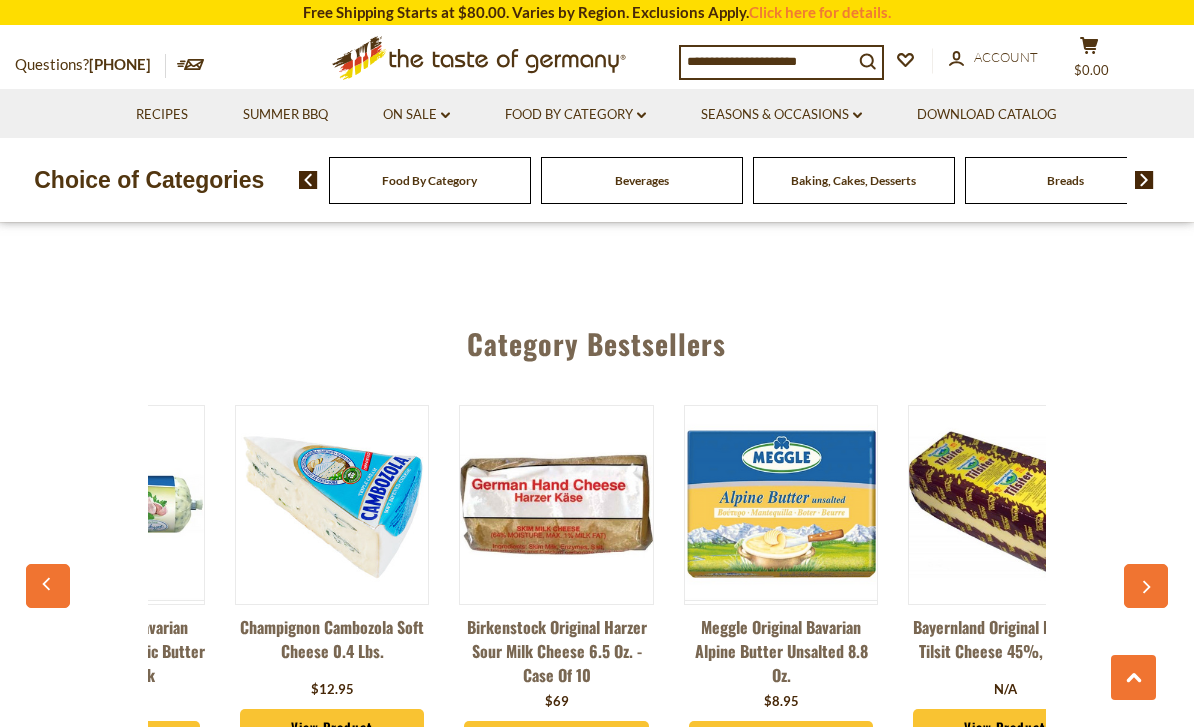 scroll, scrollTop: 0, scrollLeft: 1344, axis: horizontal 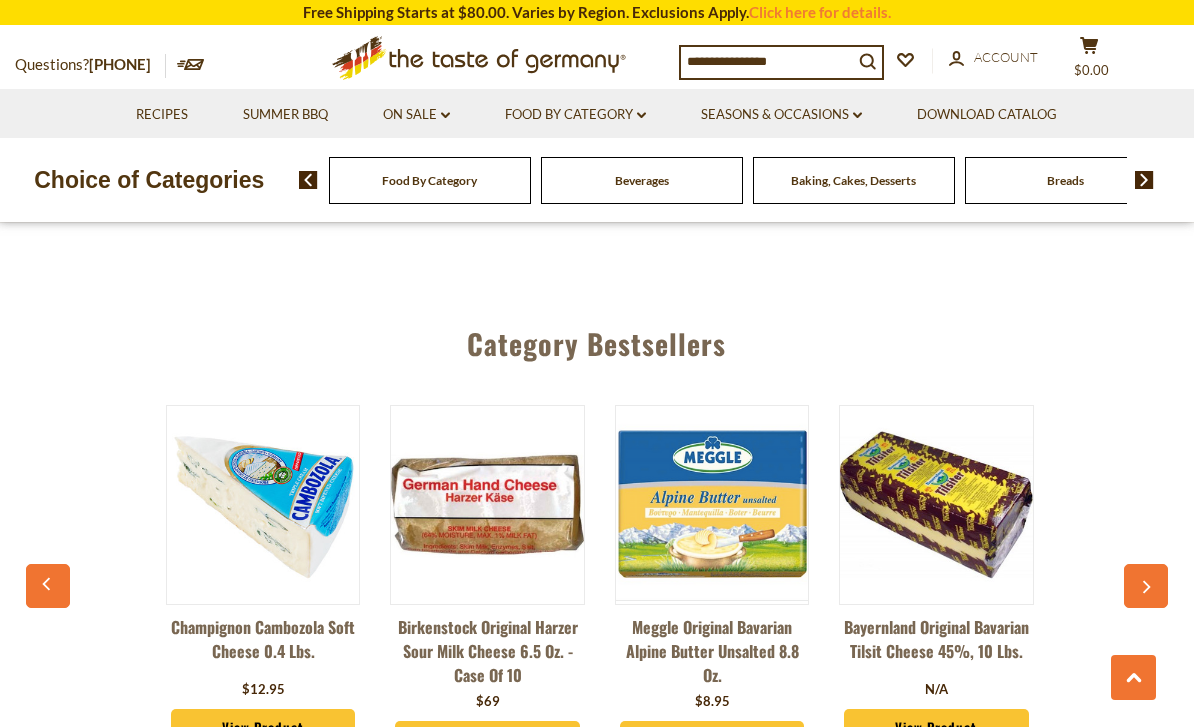 click 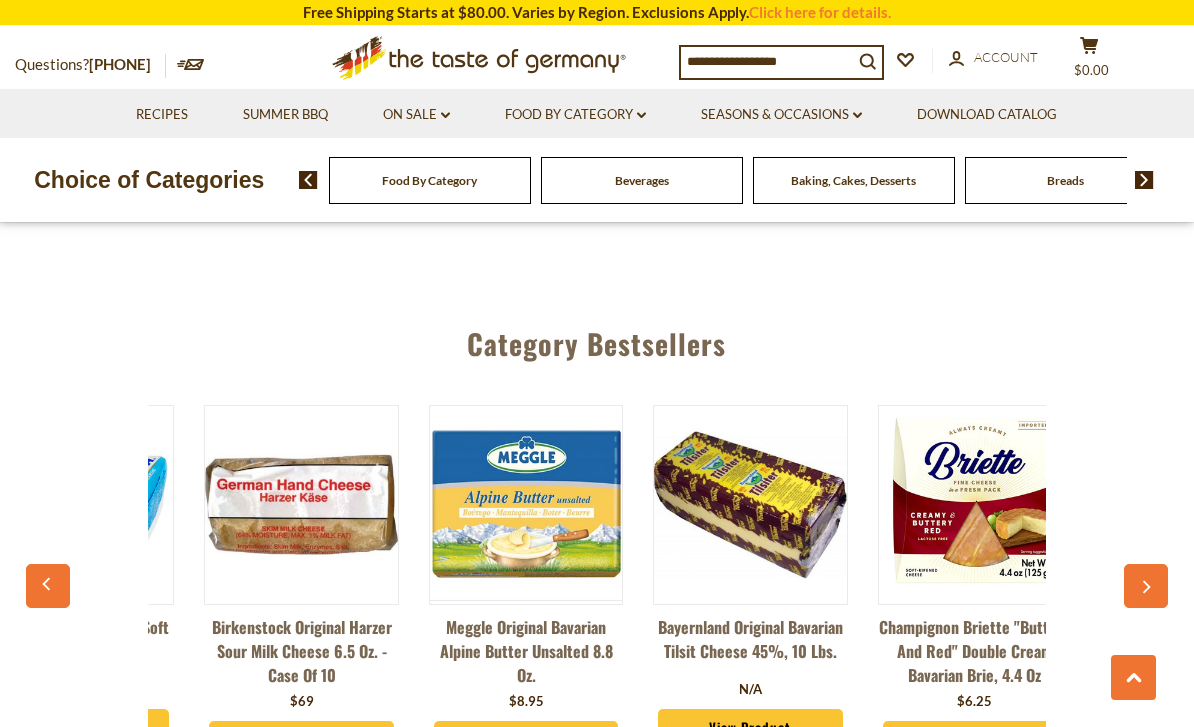scroll, scrollTop: 0, scrollLeft: 1568, axis: horizontal 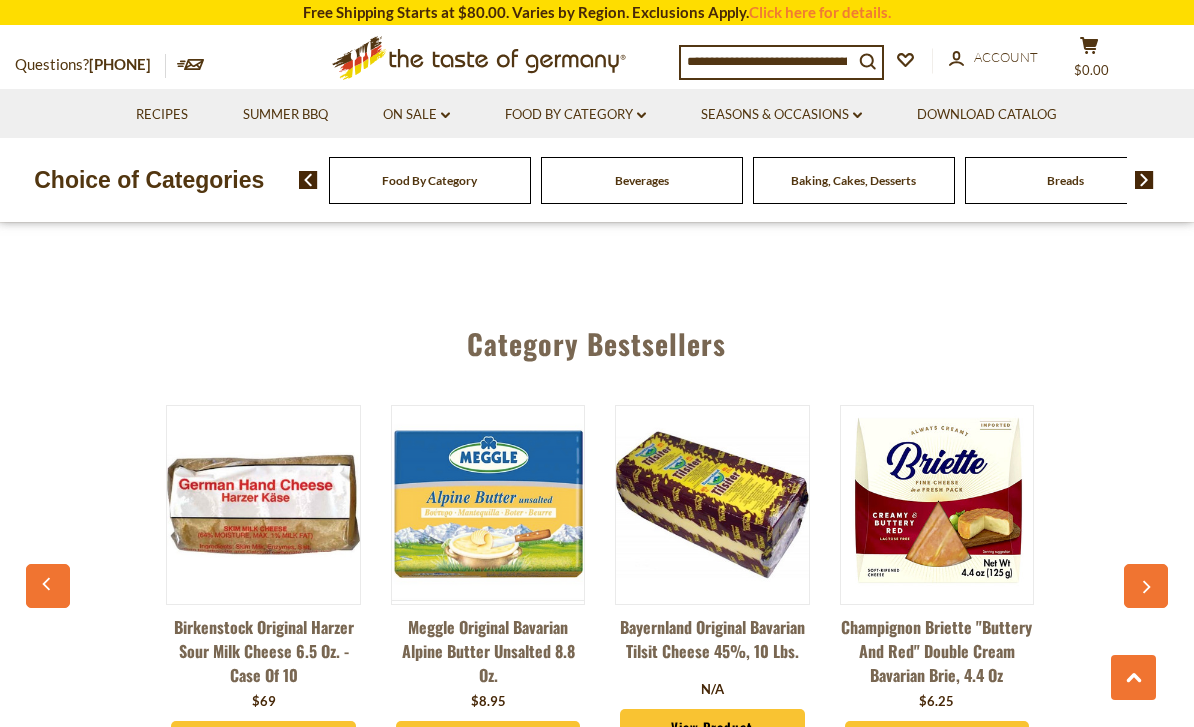 click 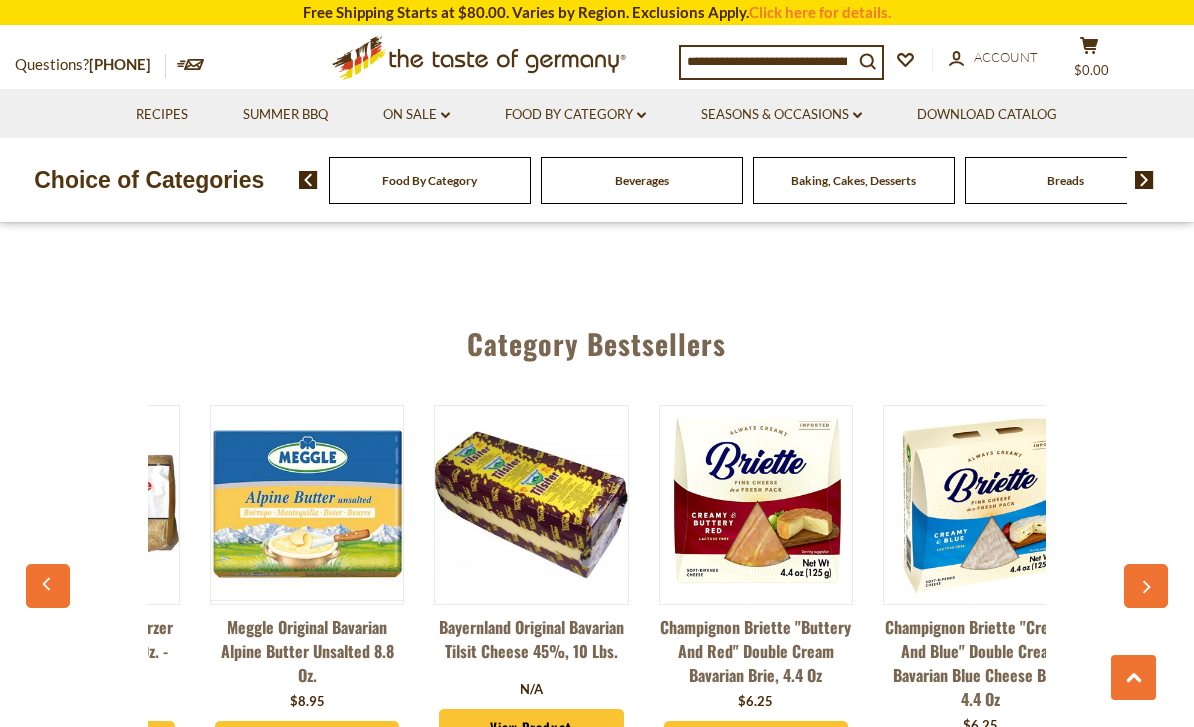 scroll, scrollTop: 0, scrollLeft: 1792, axis: horizontal 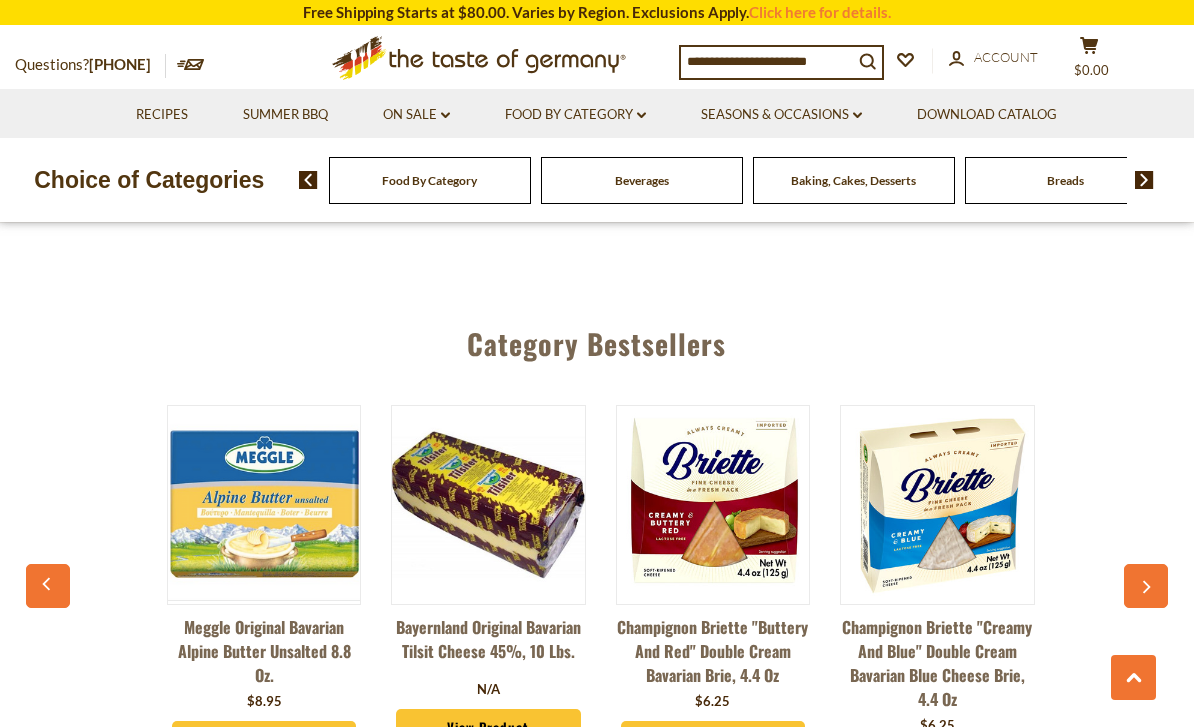 click 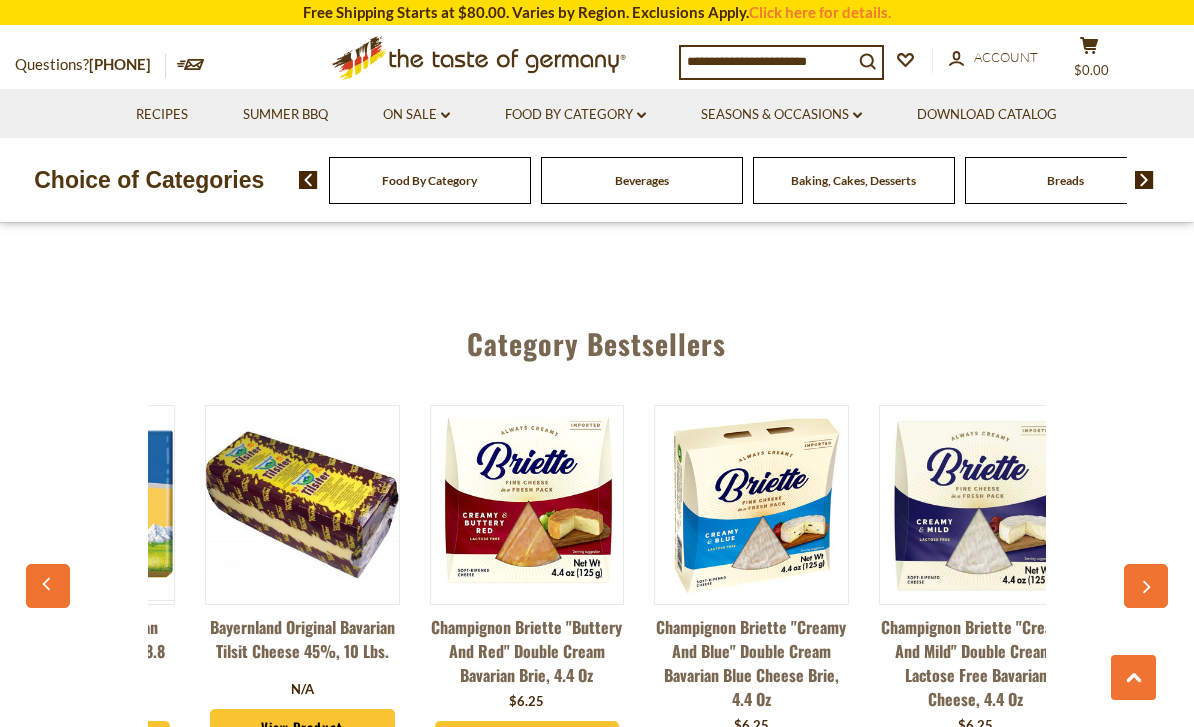 scroll, scrollTop: 0, scrollLeft: 2016, axis: horizontal 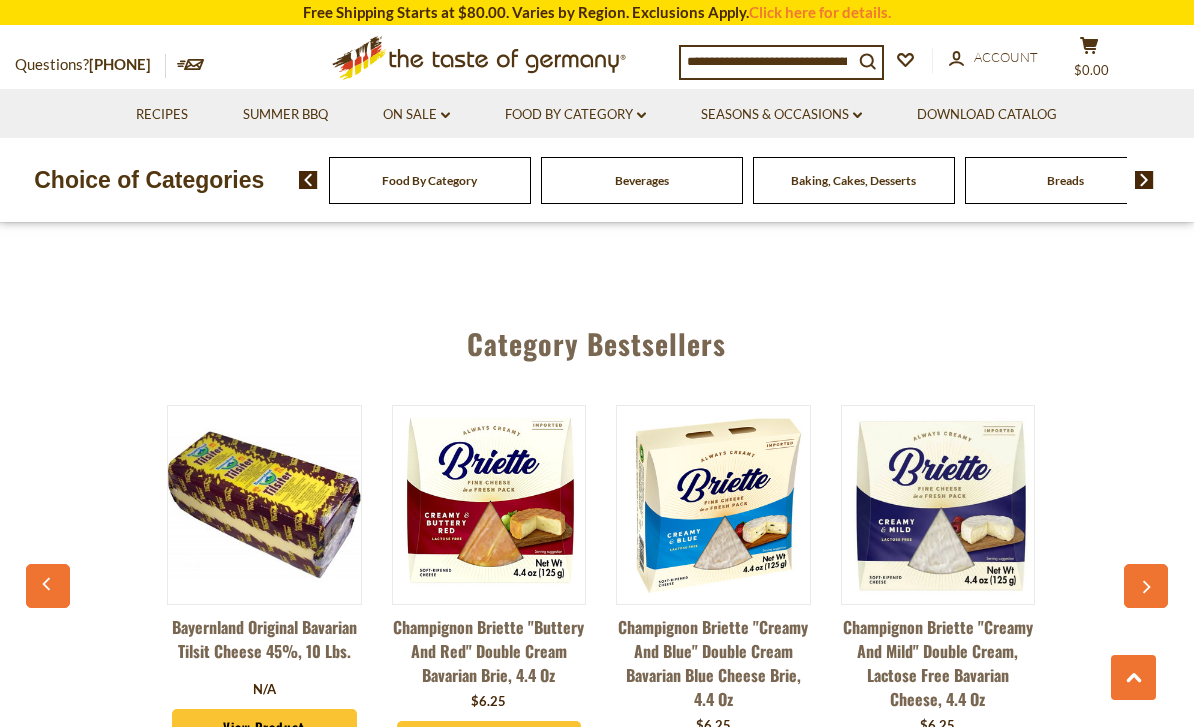 click 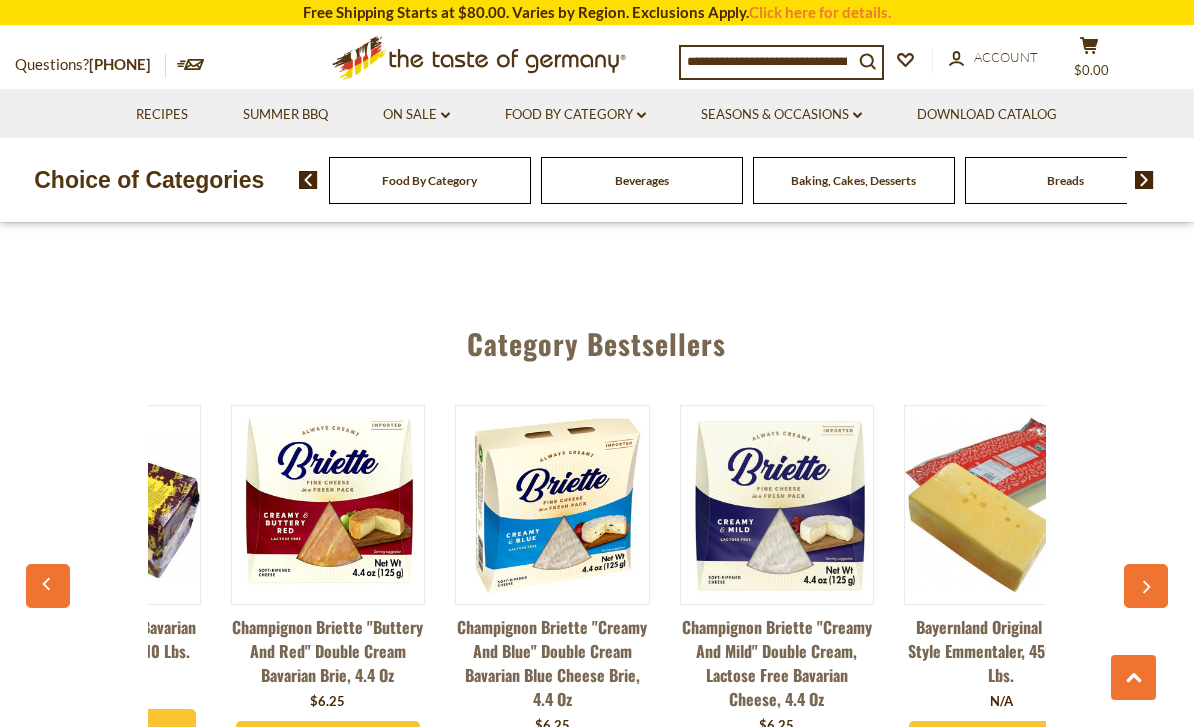 scroll, scrollTop: 0, scrollLeft: 2240, axis: horizontal 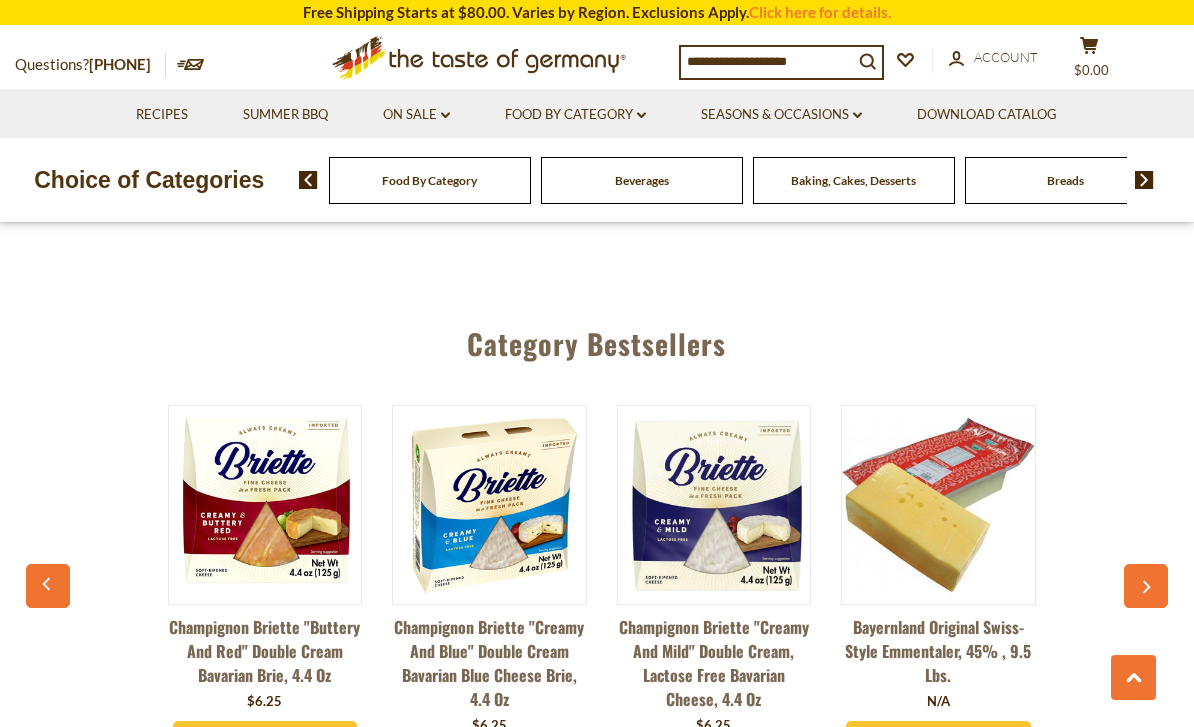 click at bounding box center (1146, 586) 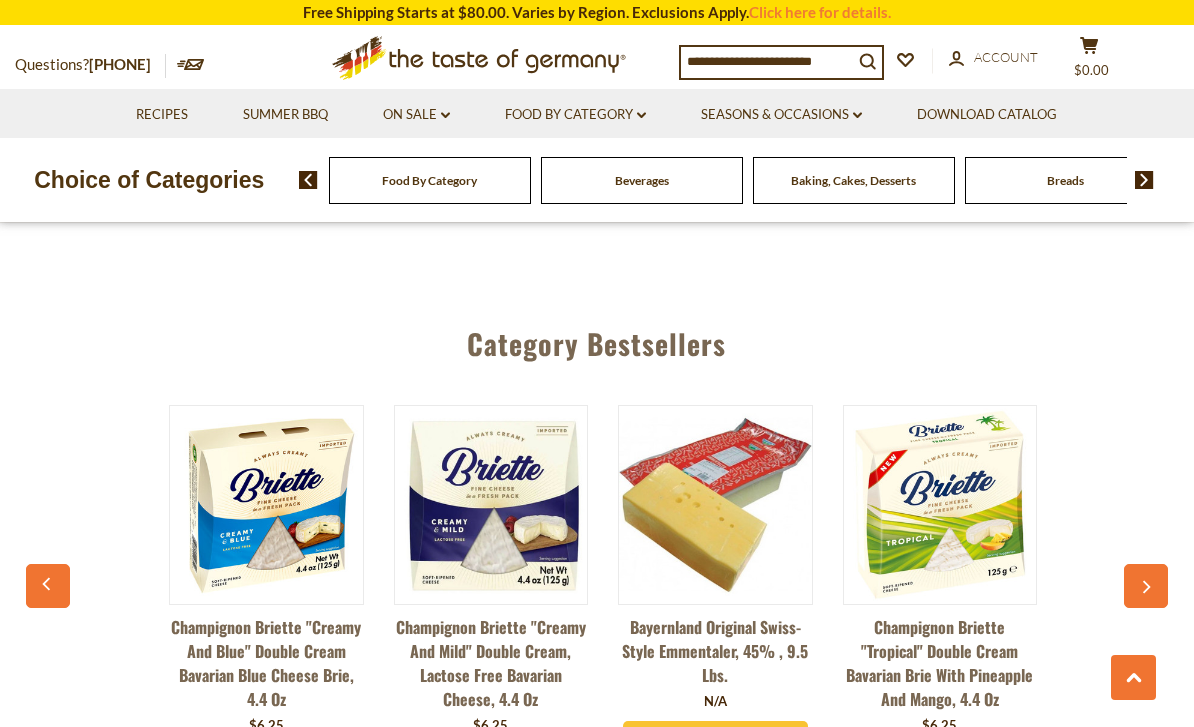 scroll, scrollTop: 0, scrollLeft: 2464, axis: horizontal 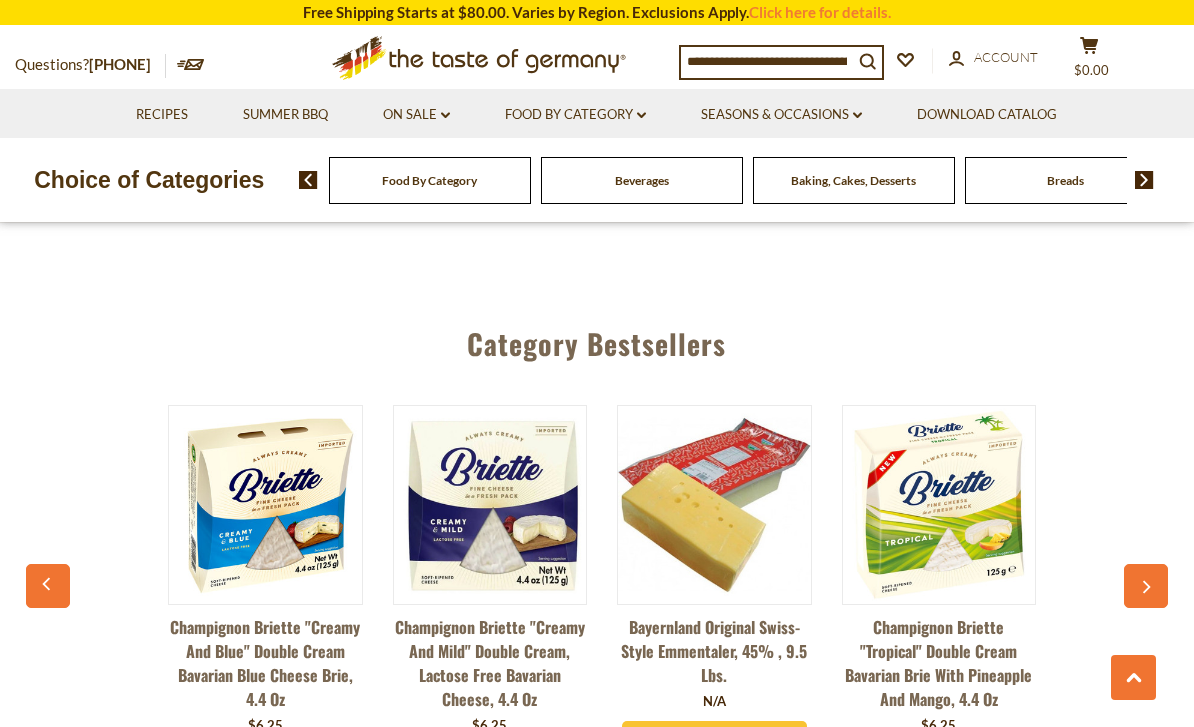 click at bounding box center (1146, 586) 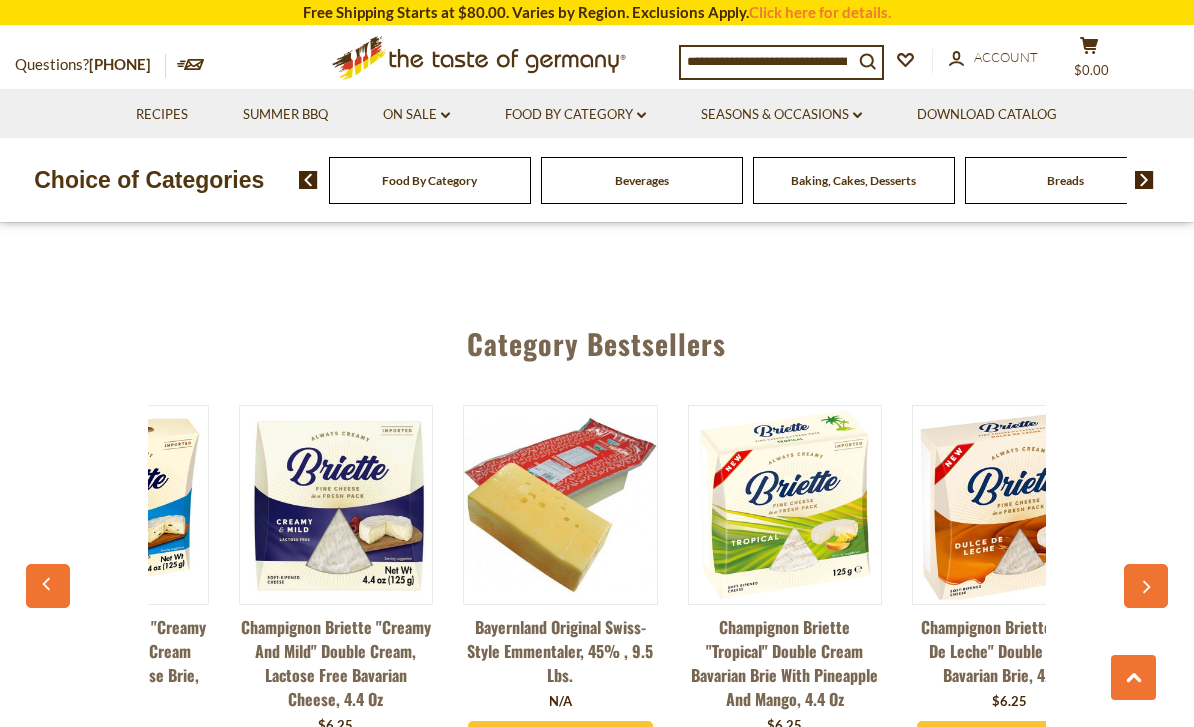 scroll, scrollTop: 0, scrollLeft: 2688, axis: horizontal 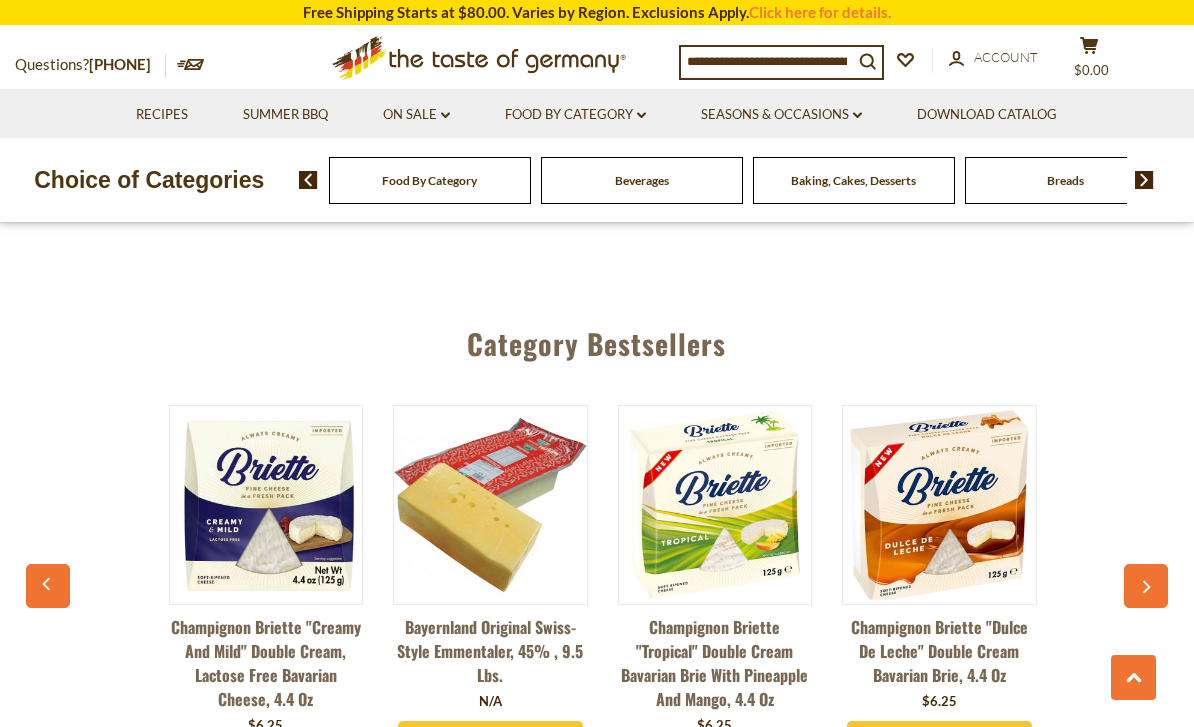 click 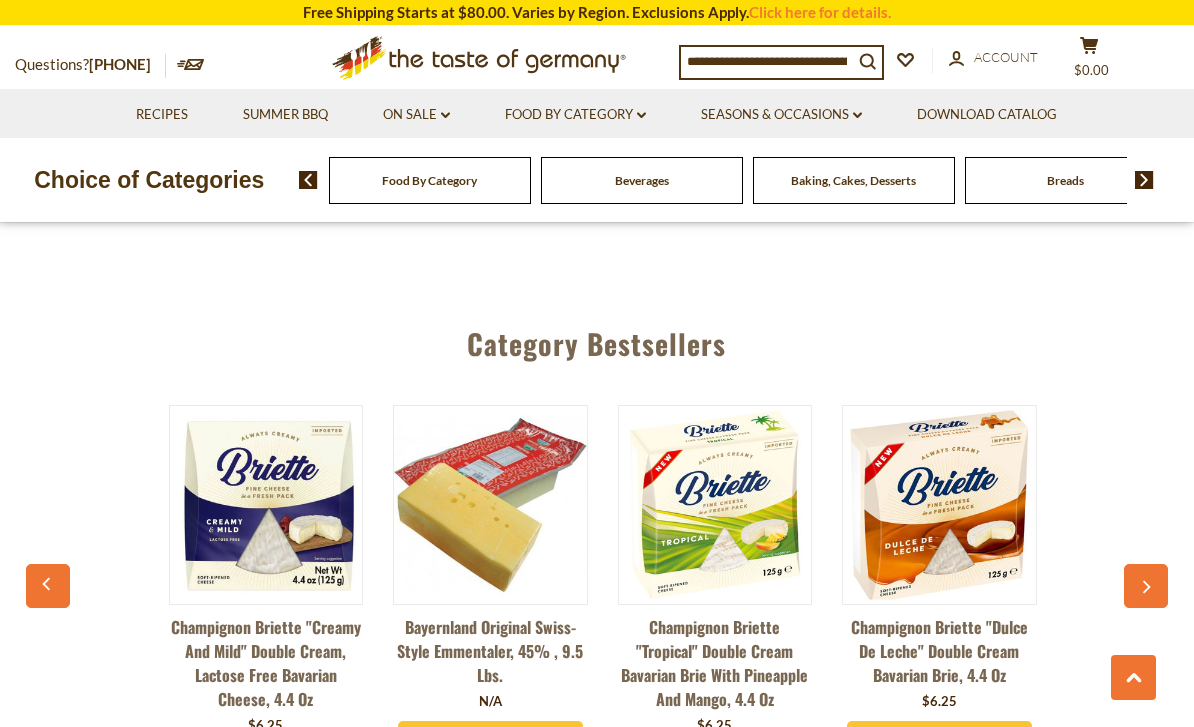 scroll, scrollTop: 0, scrollLeft: 2694, axis: horizontal 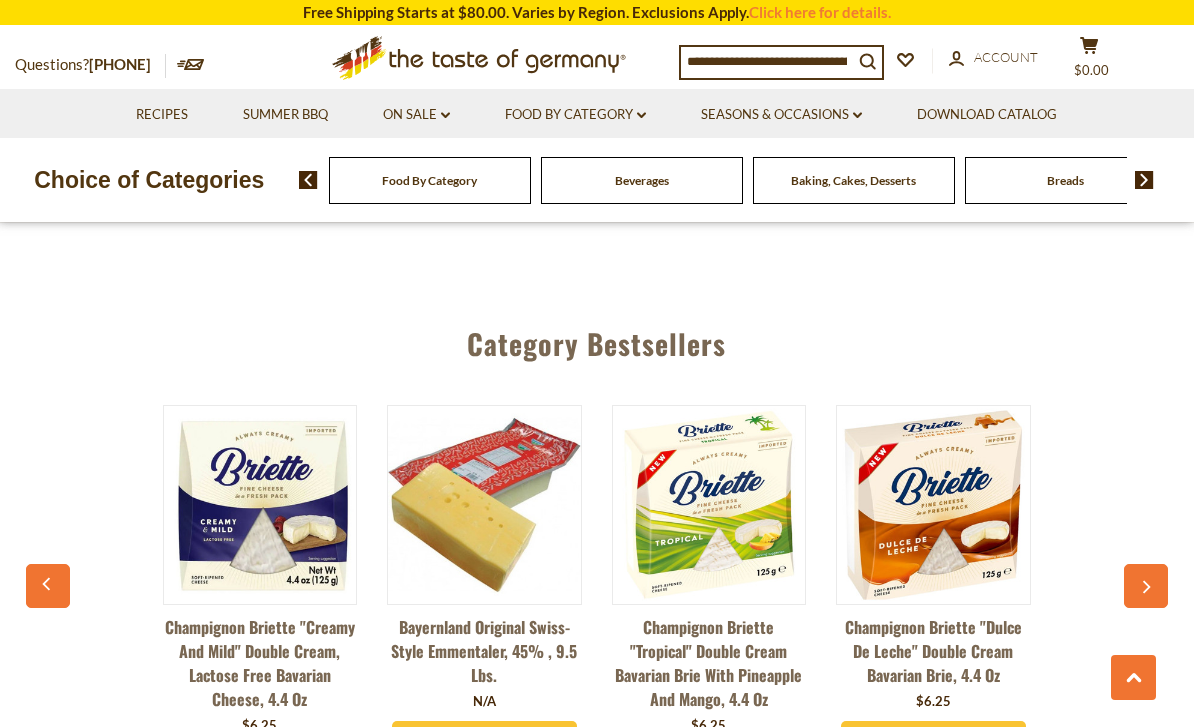 click 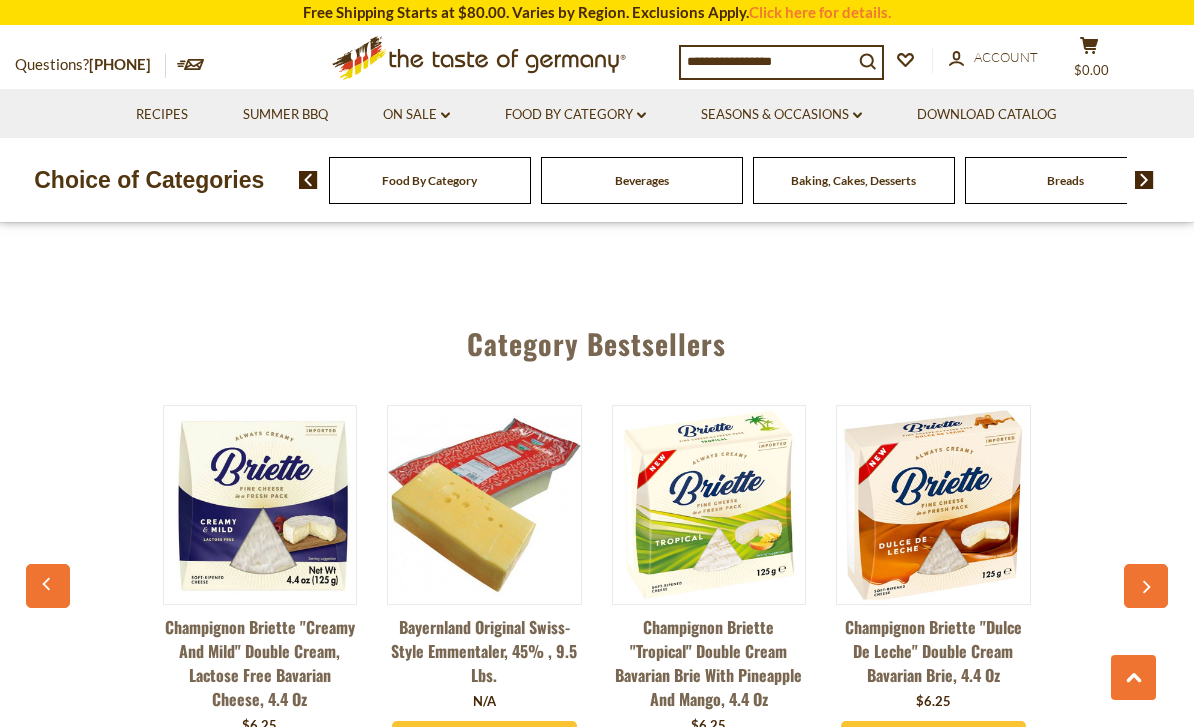 click 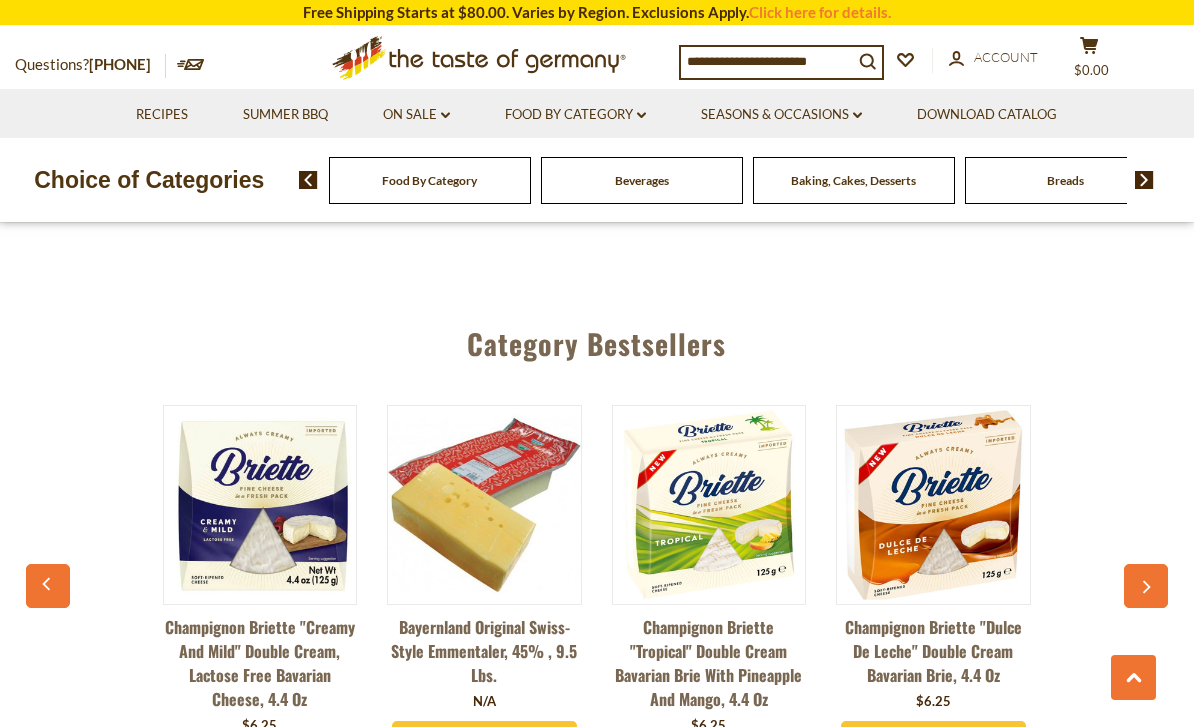 click 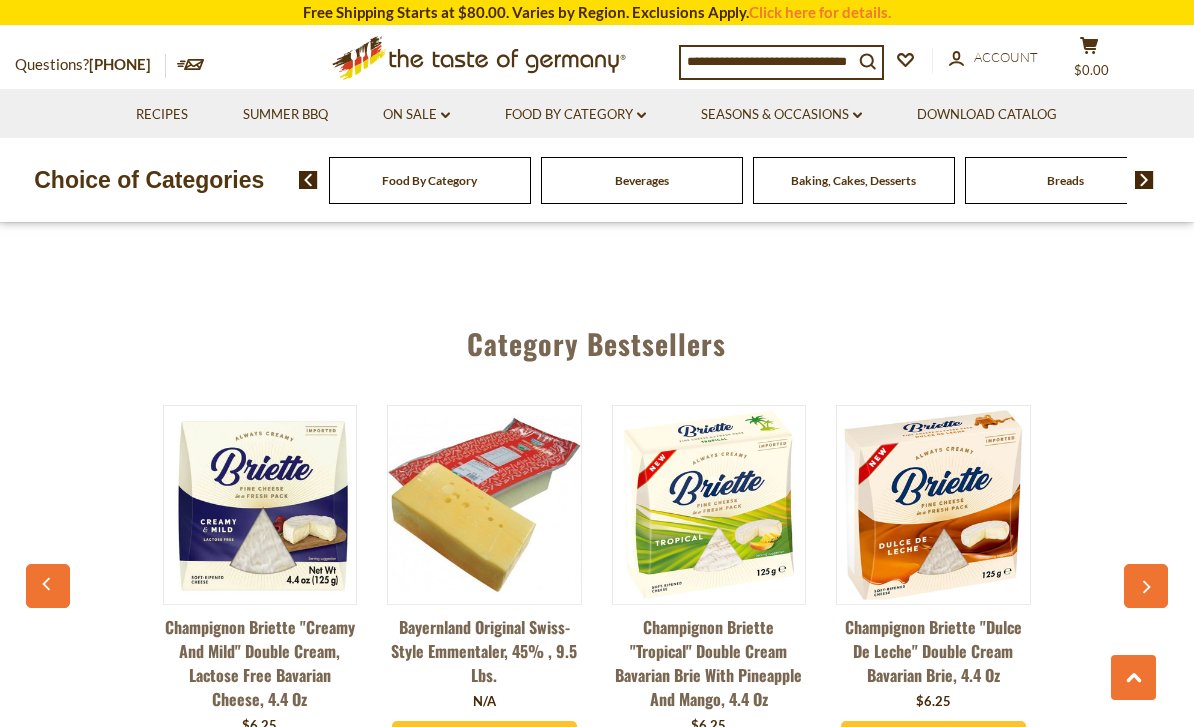click 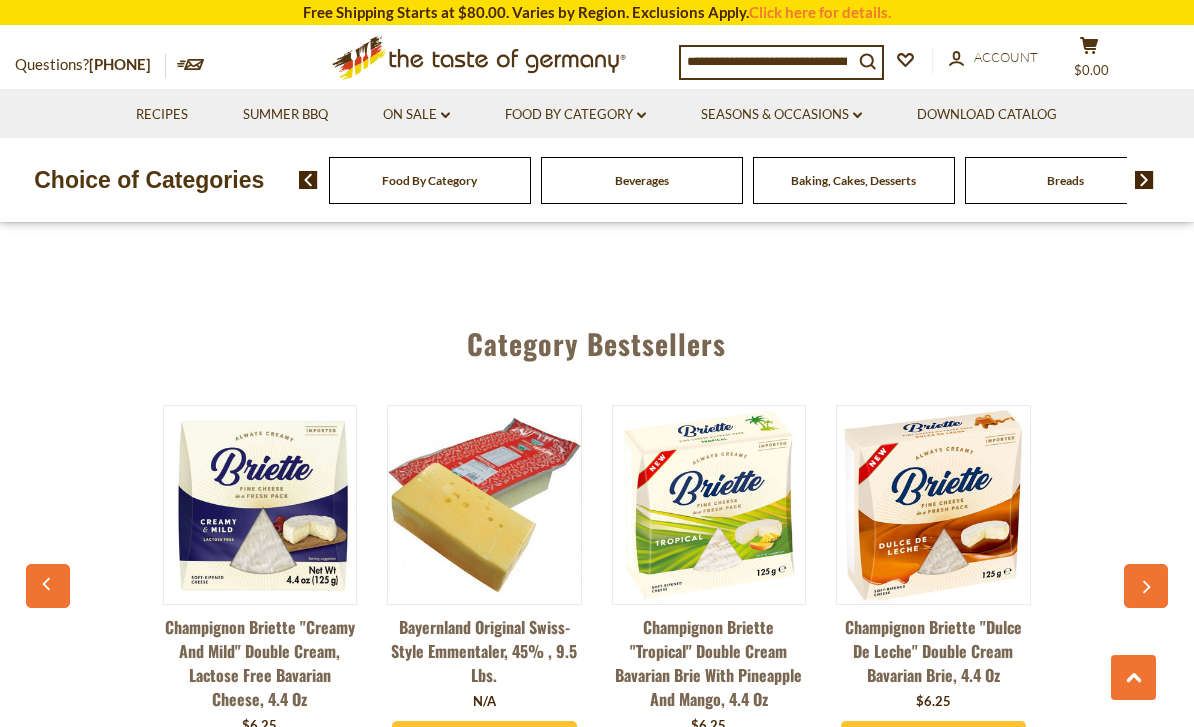 click at bounding box center (1146, 586) 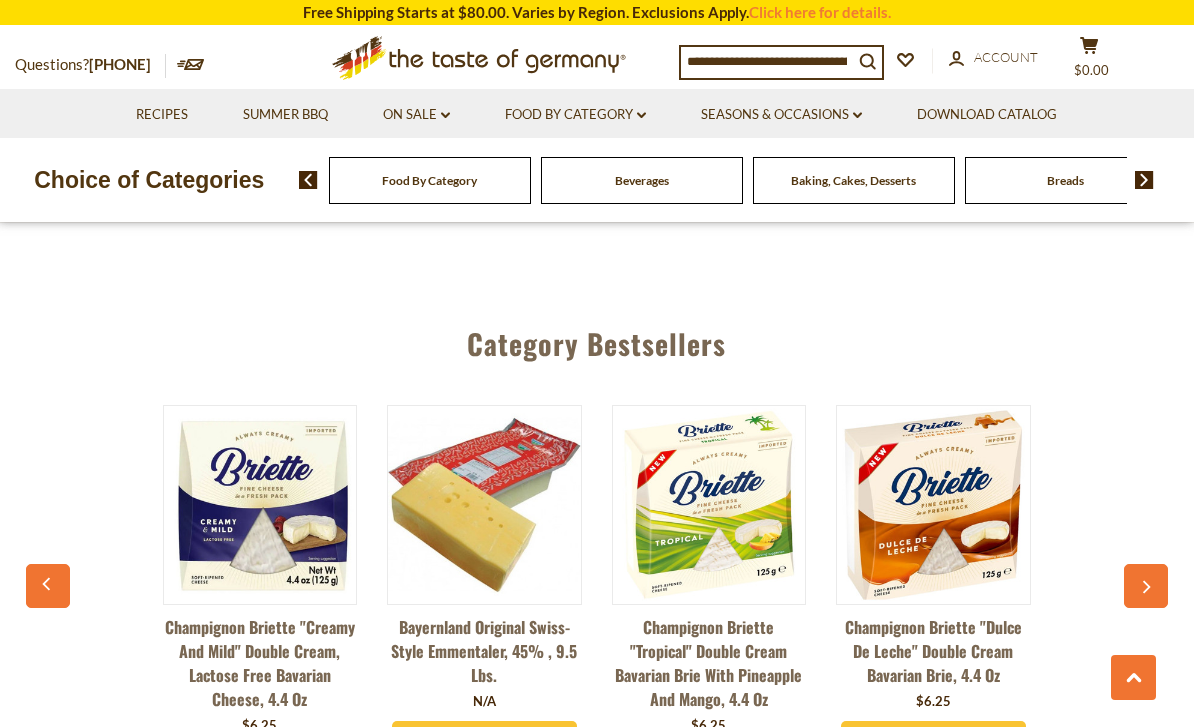 click 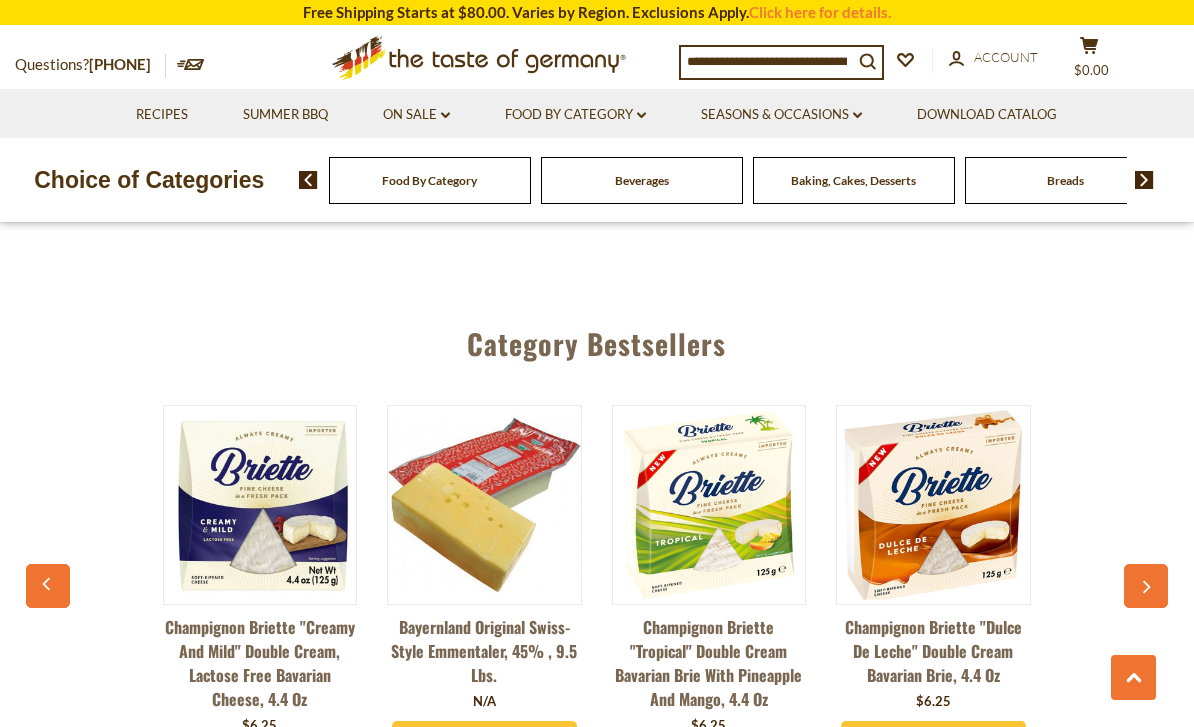 click 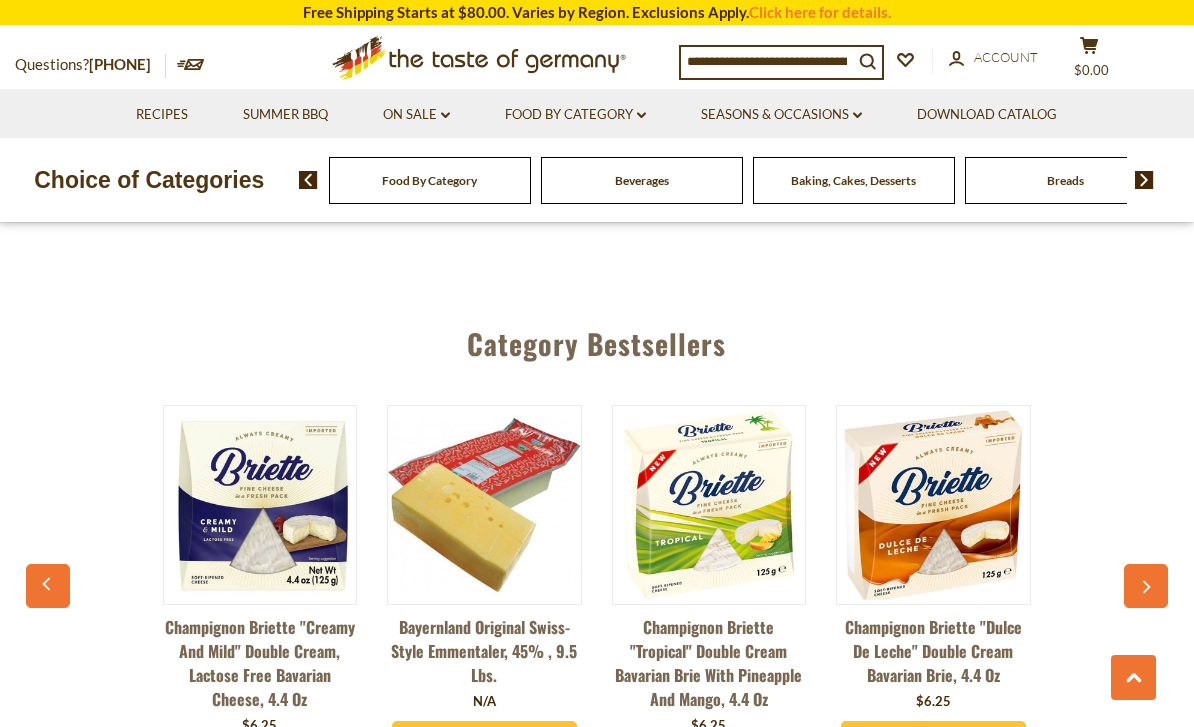click on "Category Bestsellers
Baerenmarke German Coffee Creamer 8% Fat 6 oz
$3.75
View Product
Champignon Bavarian Brie Cheese in Tin 4.5 oz. $6.45 $9.95 $69" at bounding box center (597, 558) 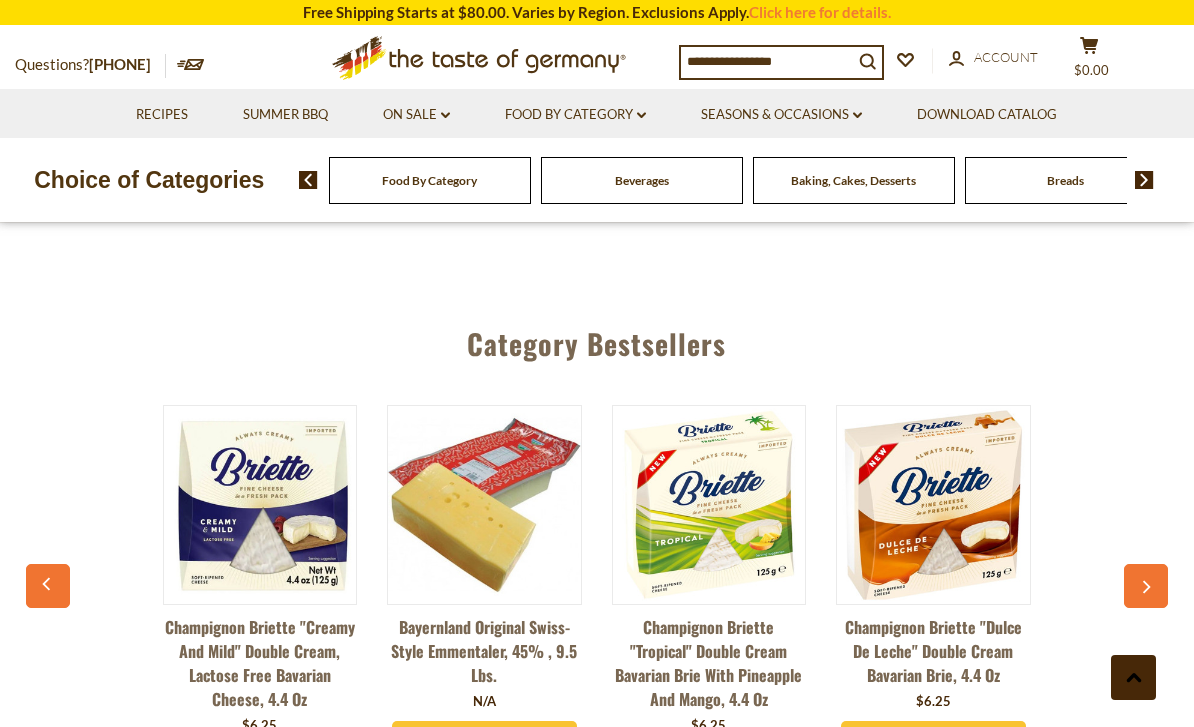 click 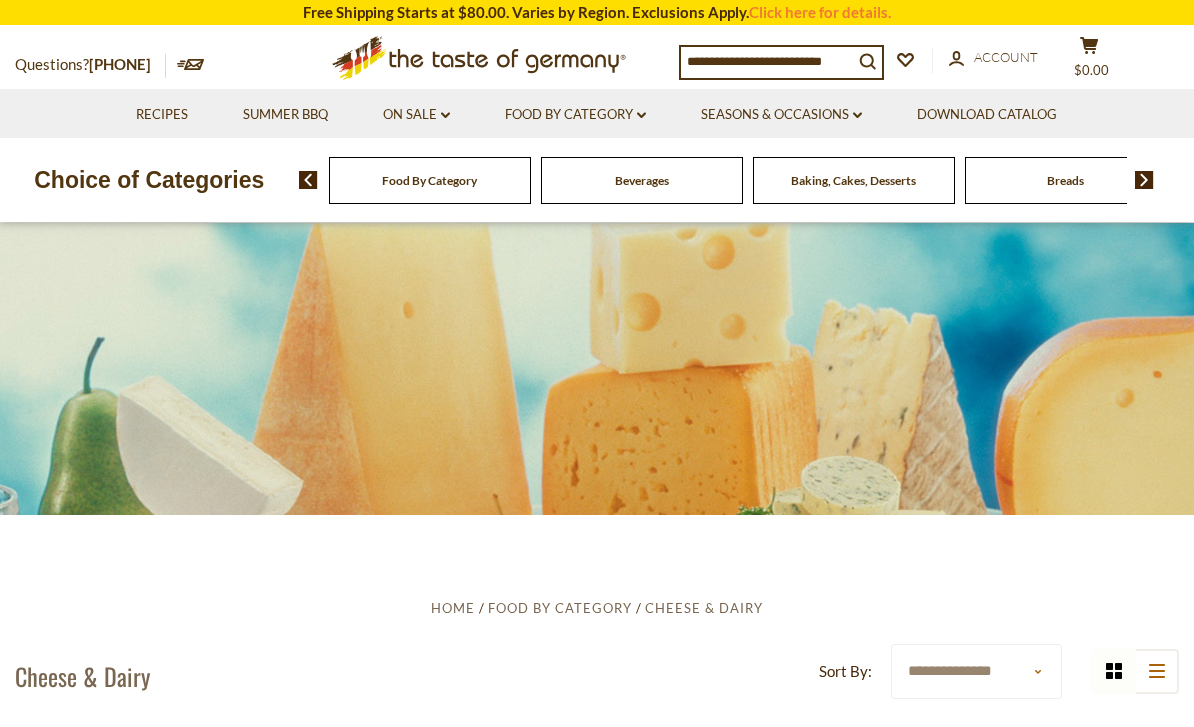 scroll, scrollTop: 0, scrollLeft: 0, axis: both 